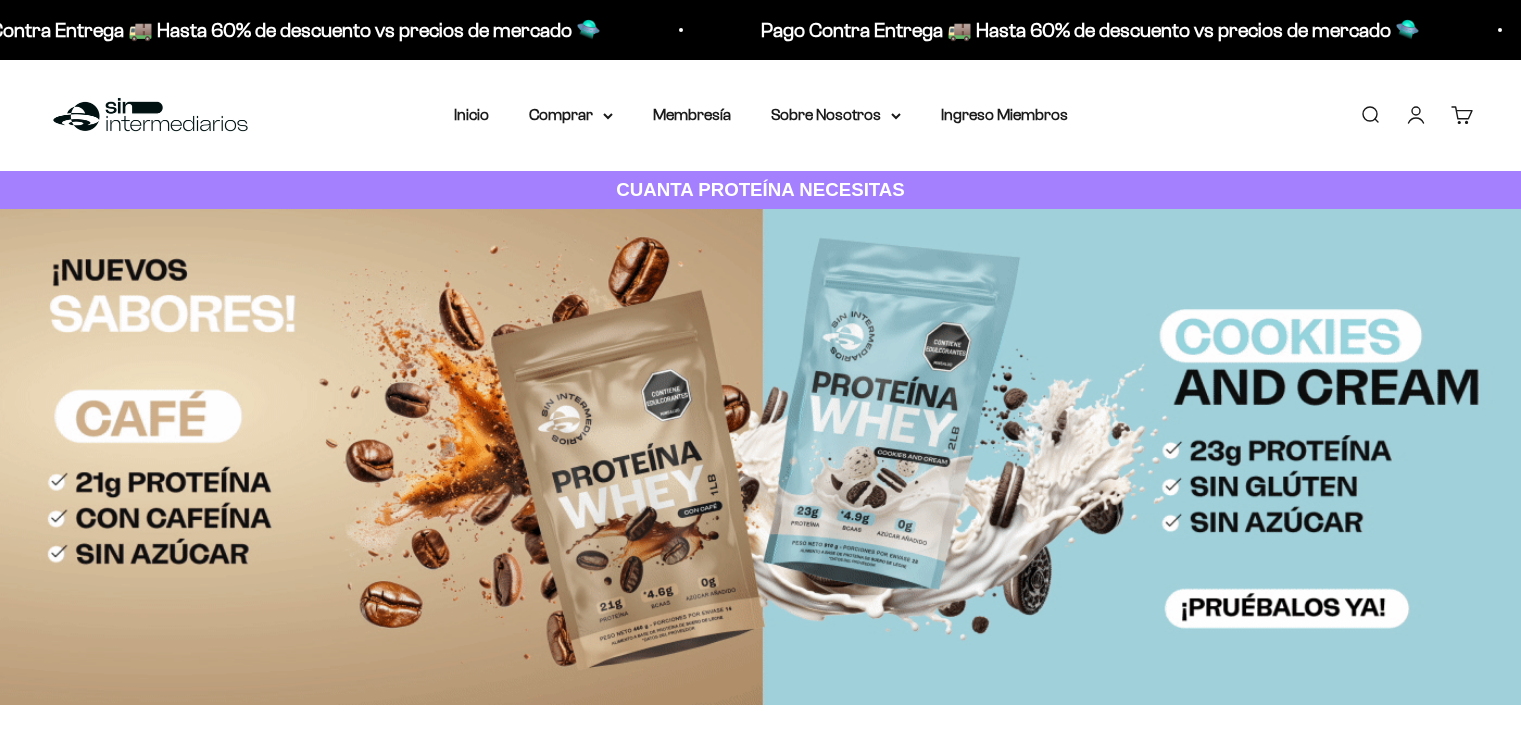 scroll, scrollTop: 0, scrollLeft: 0, axis: both 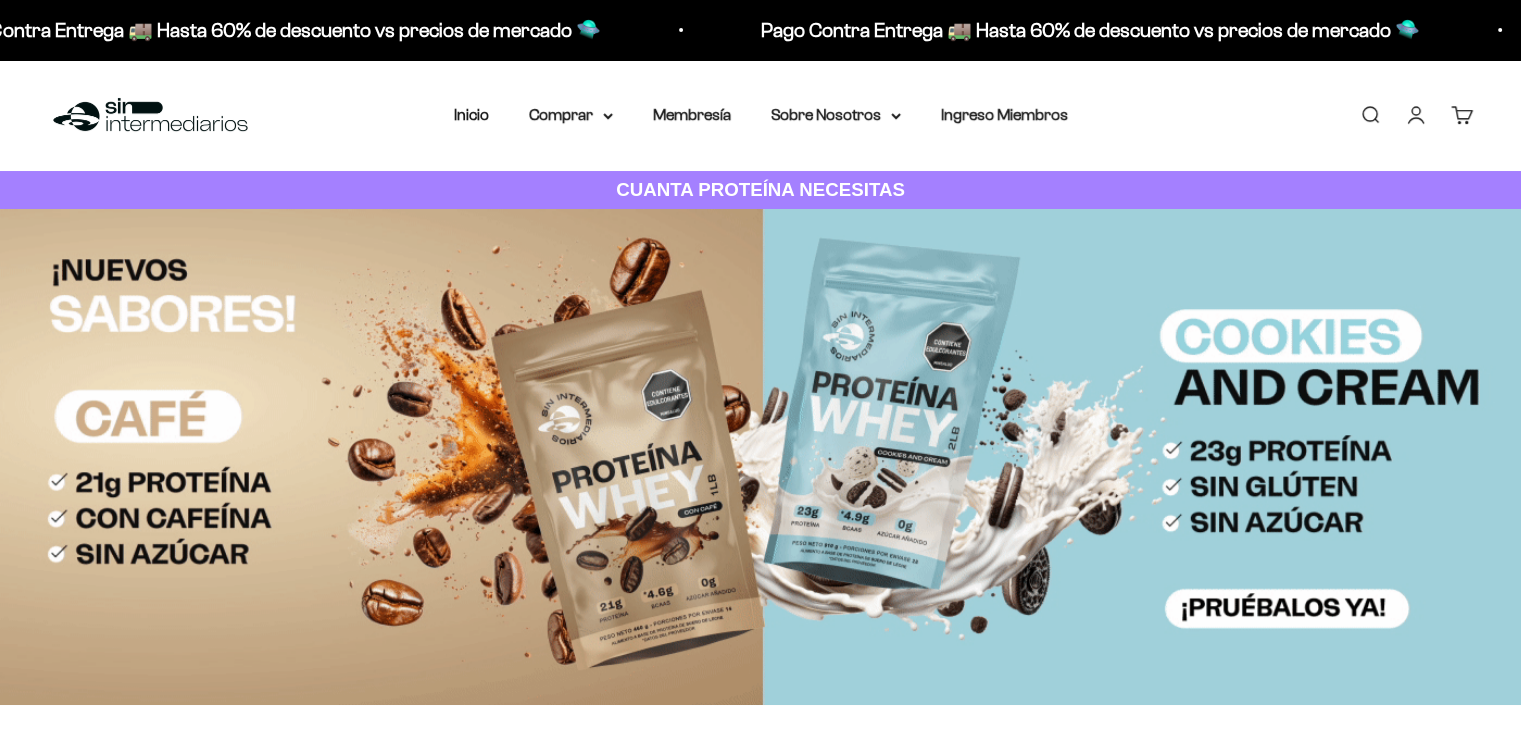 click on "Iniciar sesión" at bounding box center [1416, 115] 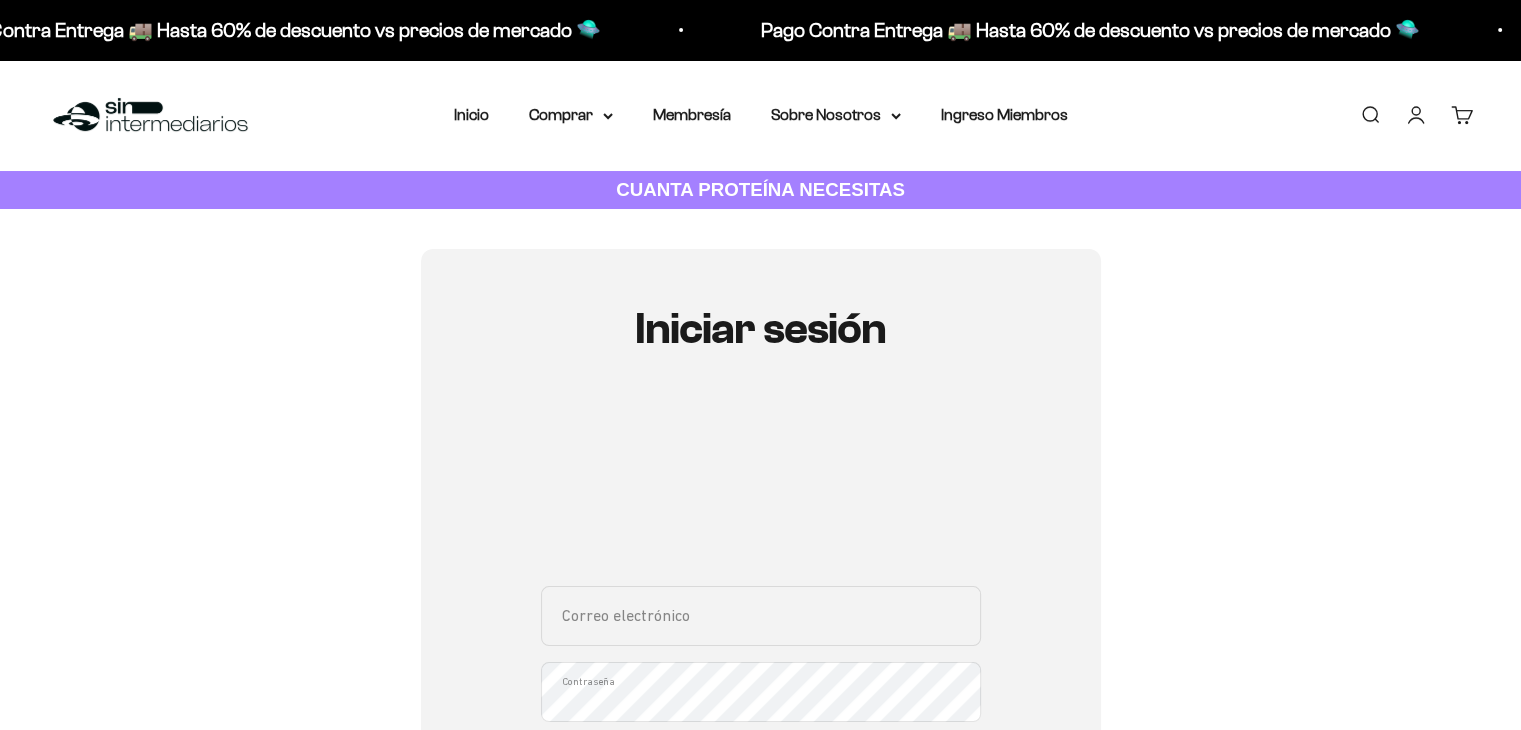 scroll, scrollTop: 228, scrollLeft: 0, axis: vertical 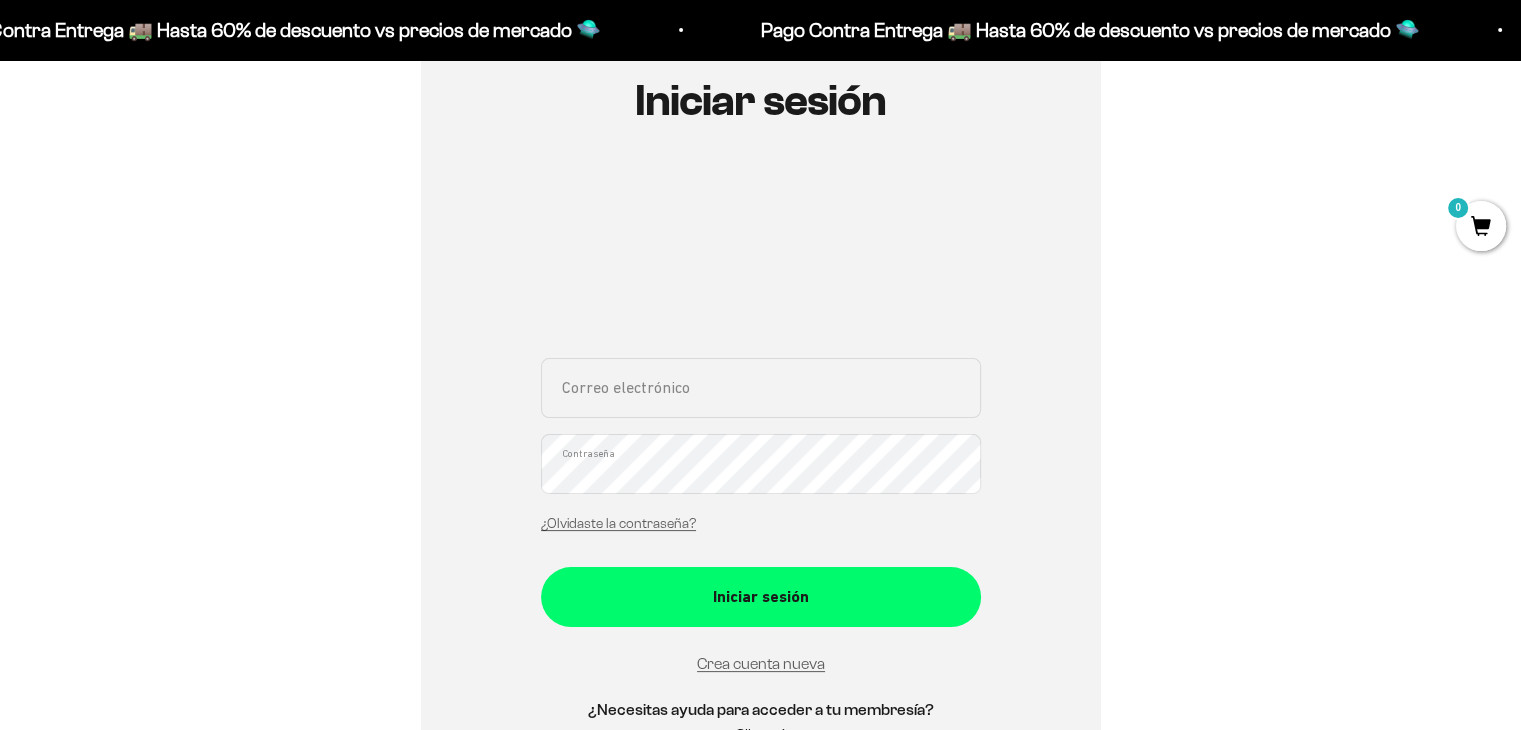click on "Correo electrónico" at bounding box center [761, 388] 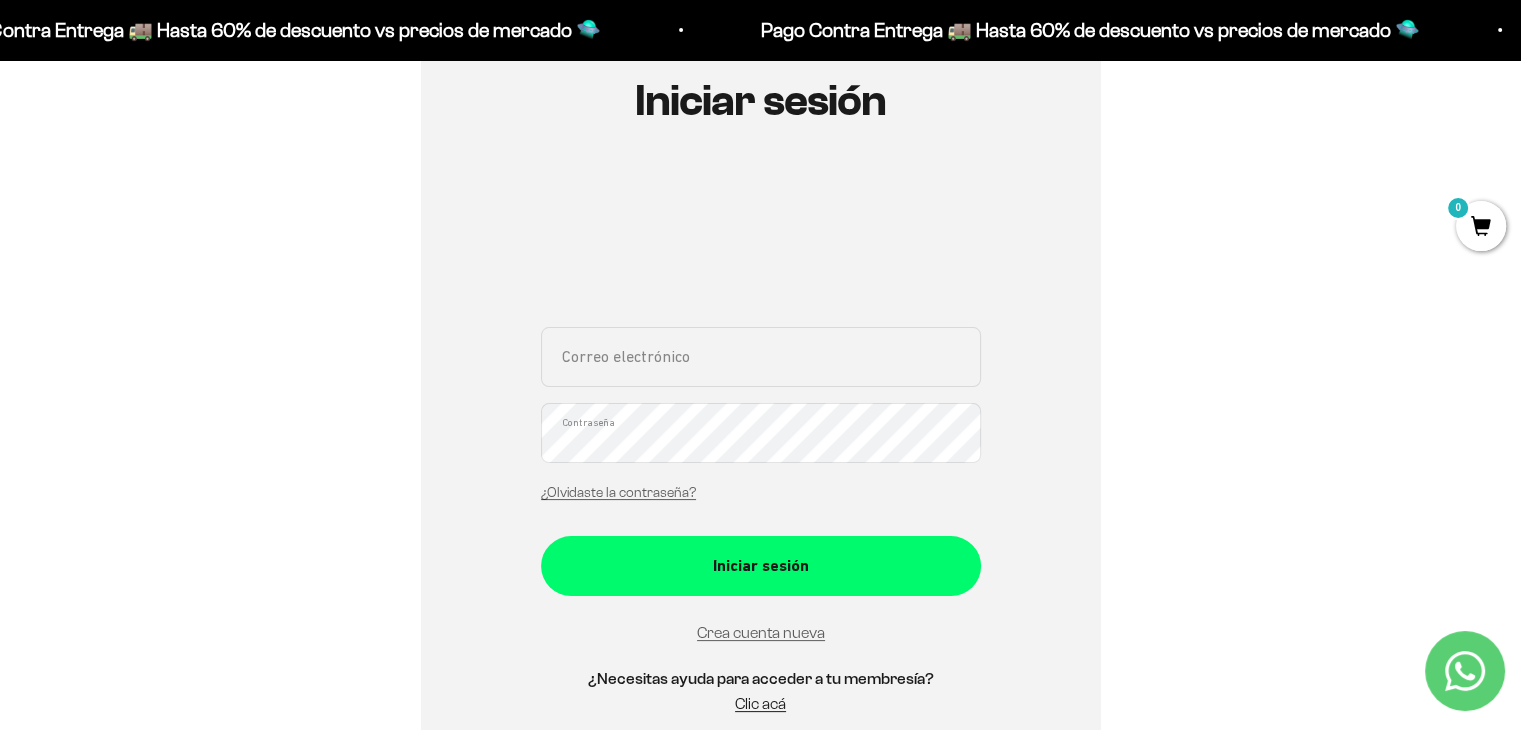 type on "[EMAIL_ADDRESS][DOMAIN_NAME]" 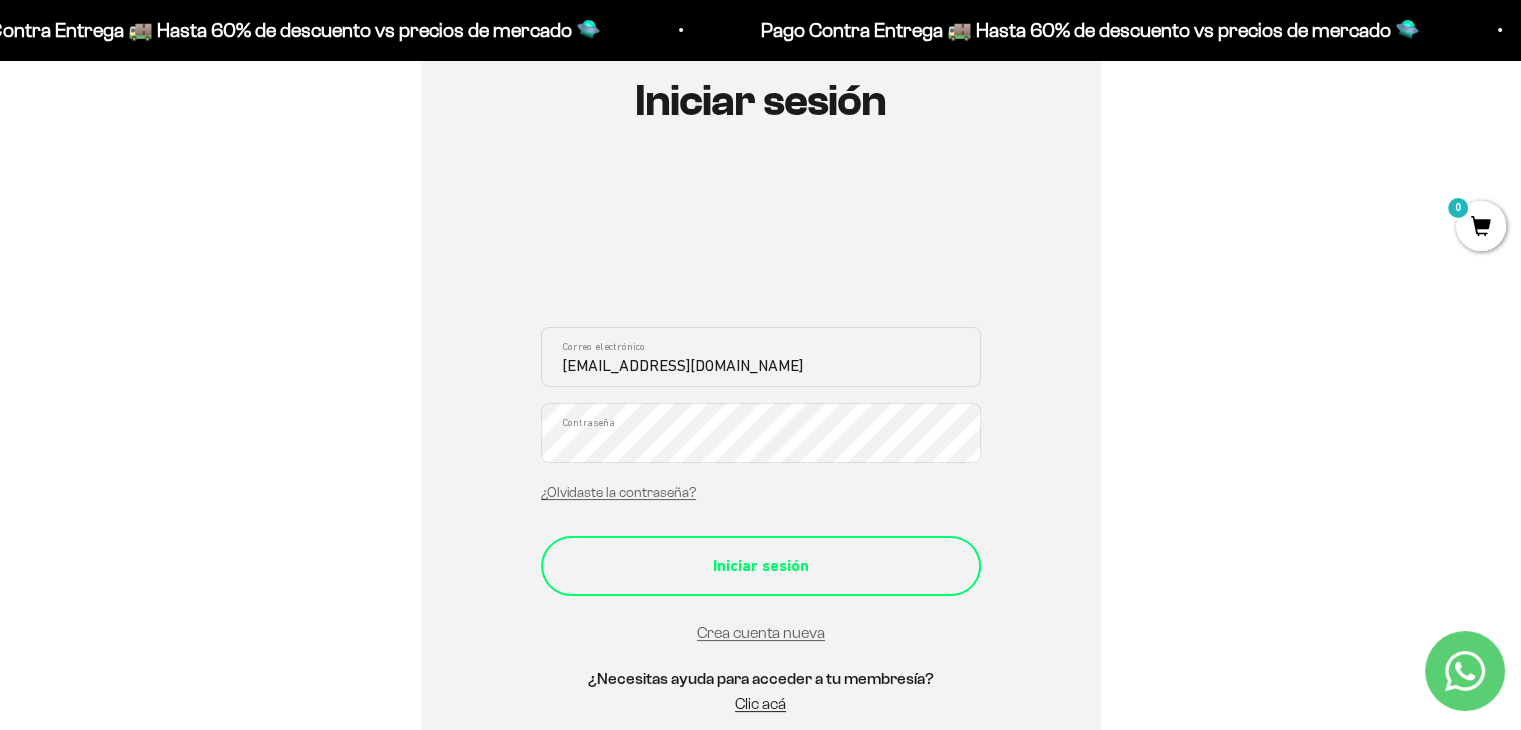 click on "Iniciar sesión" at bounding box center [761, 566] 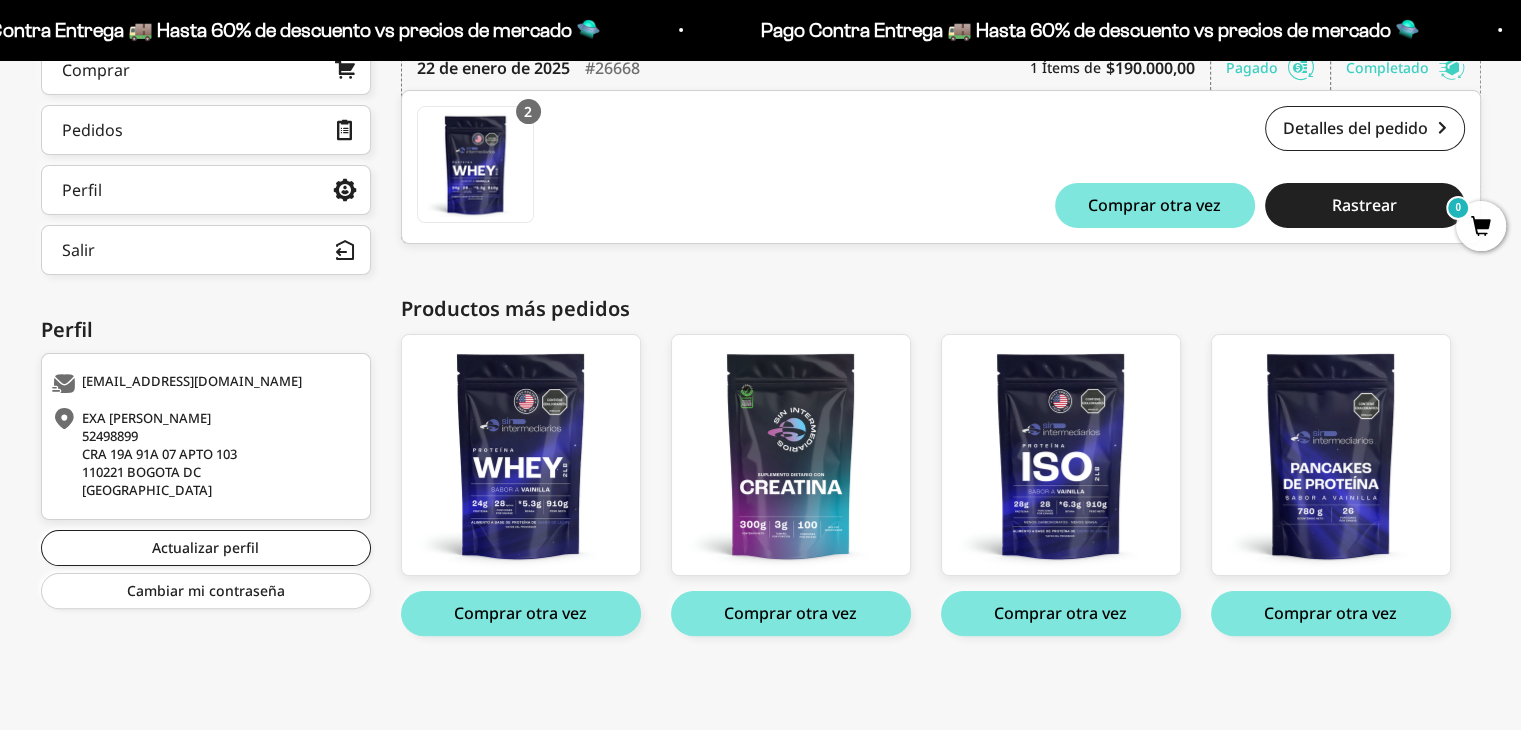 scroll, scrollTop: 0, scrollLeft: 0, axis: both 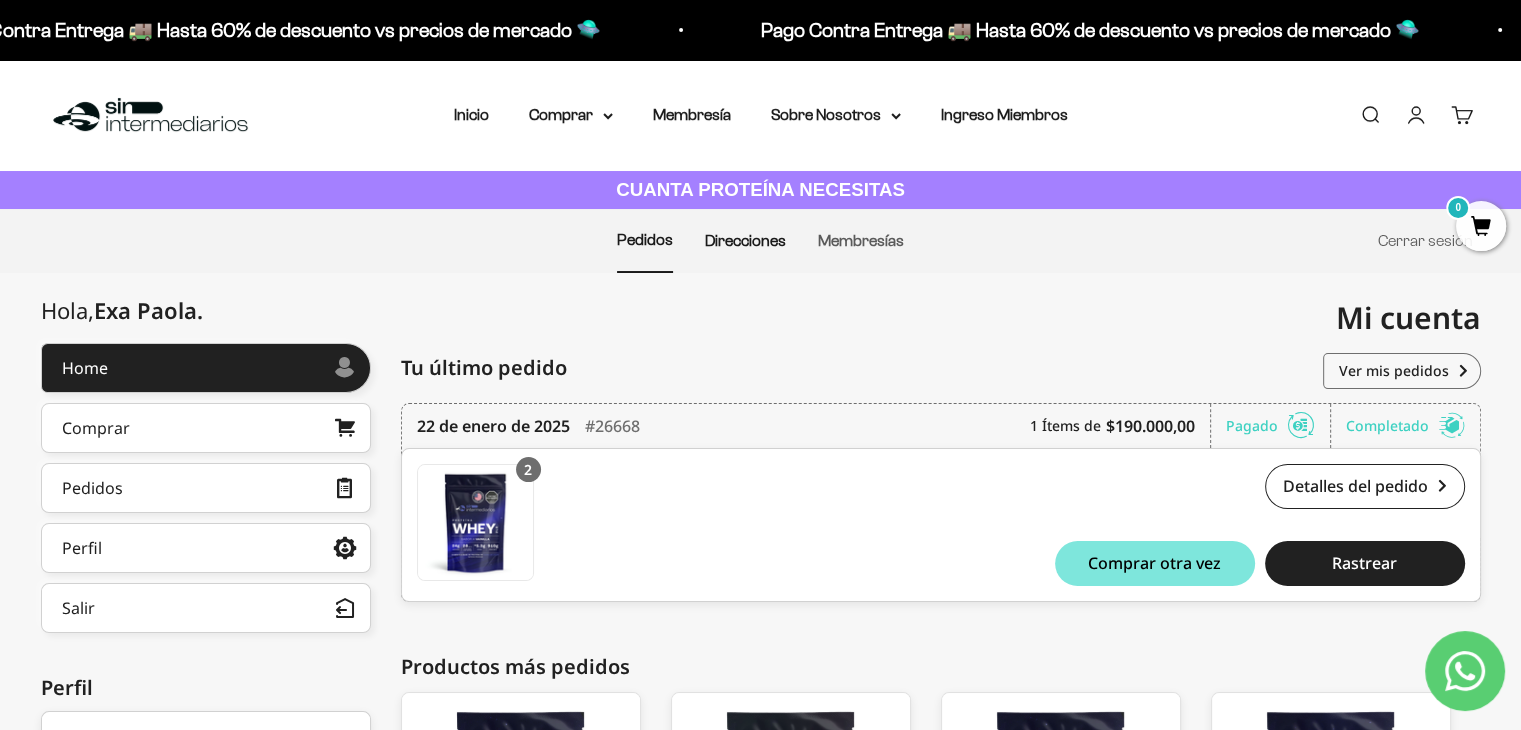 click on "Direcciones" at bounding box center [745, 240] 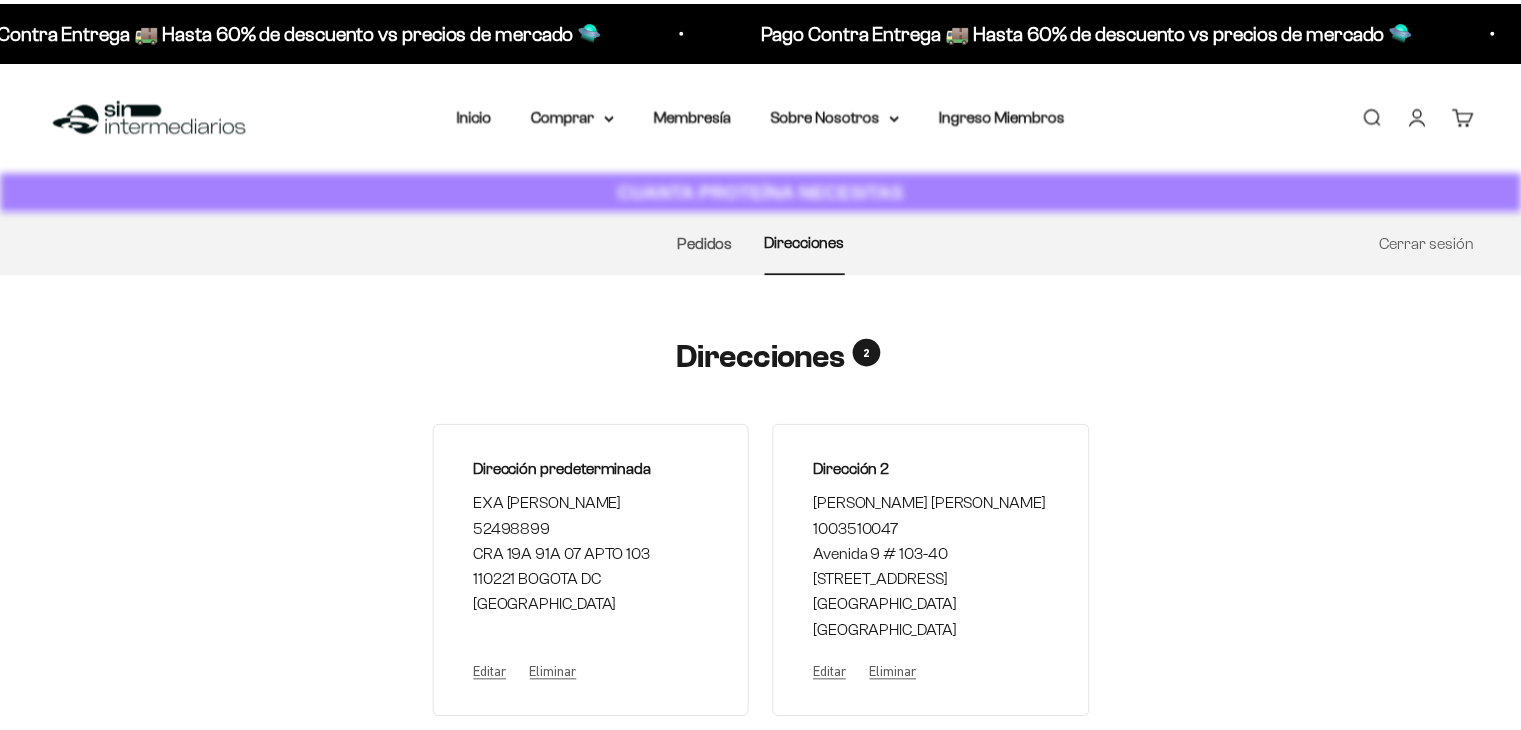 scroll, scrollTop: 0, scrollLeft: 0, axis: both 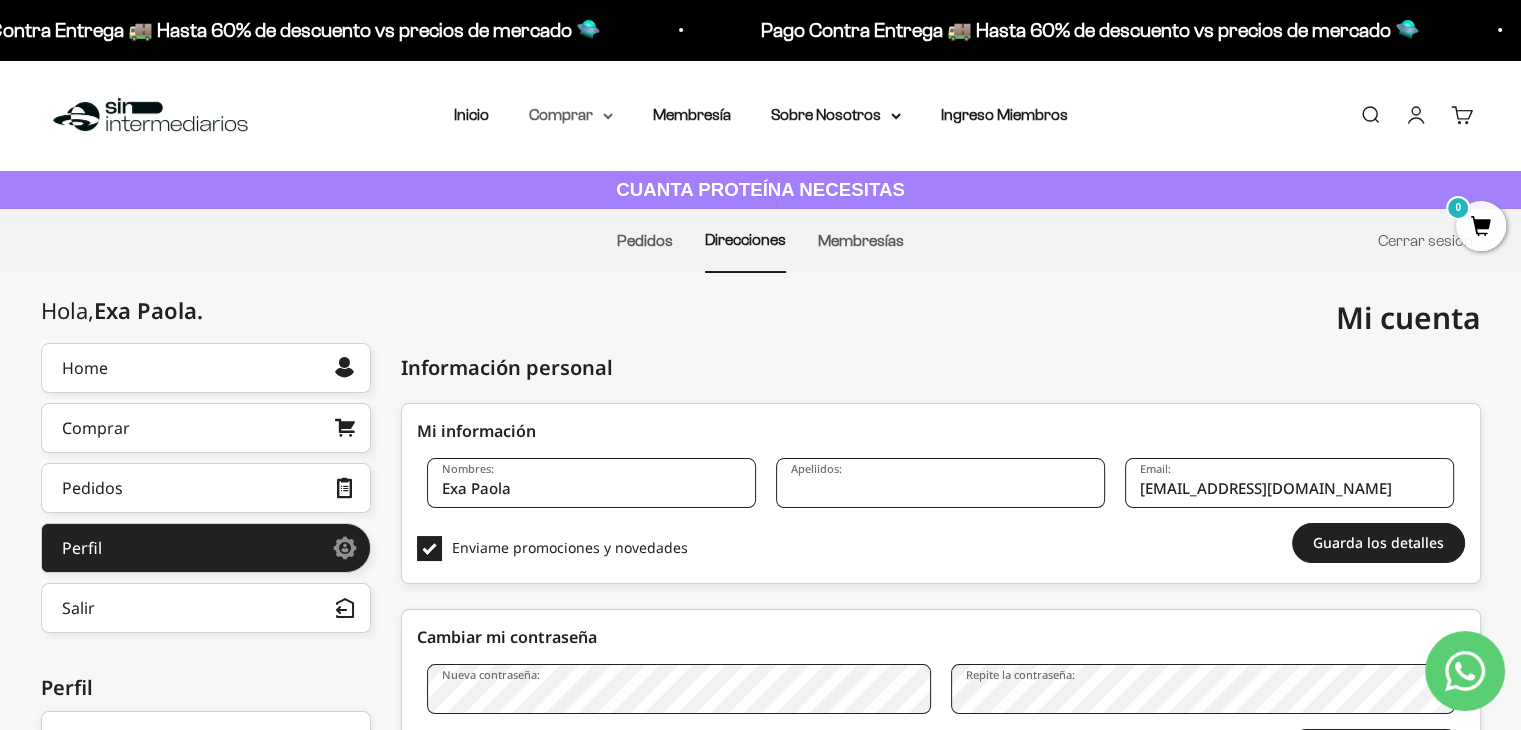 click on "Comprar" at bounding box center (571, 115) 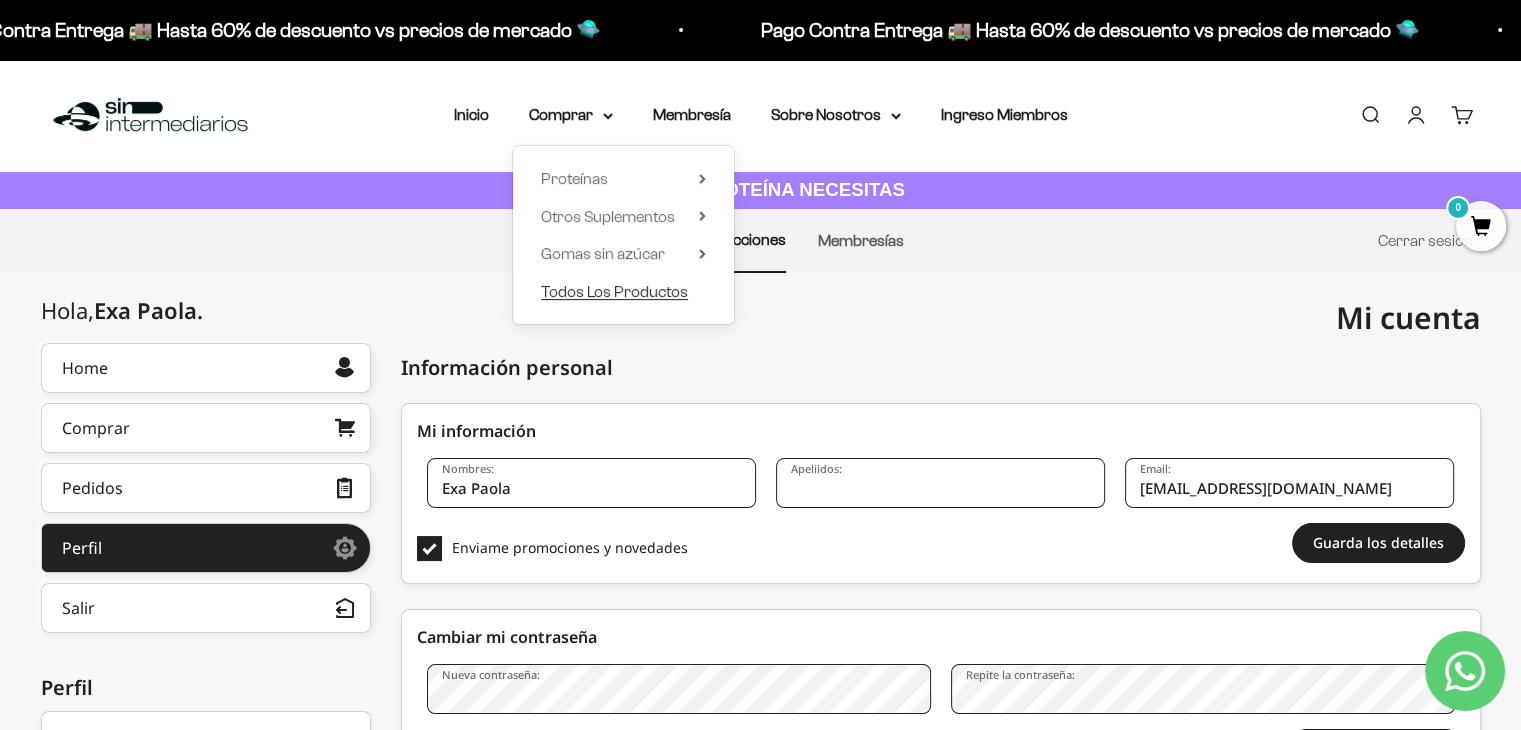 click on "Todos Los Productos" at bounding box center (614, 291) 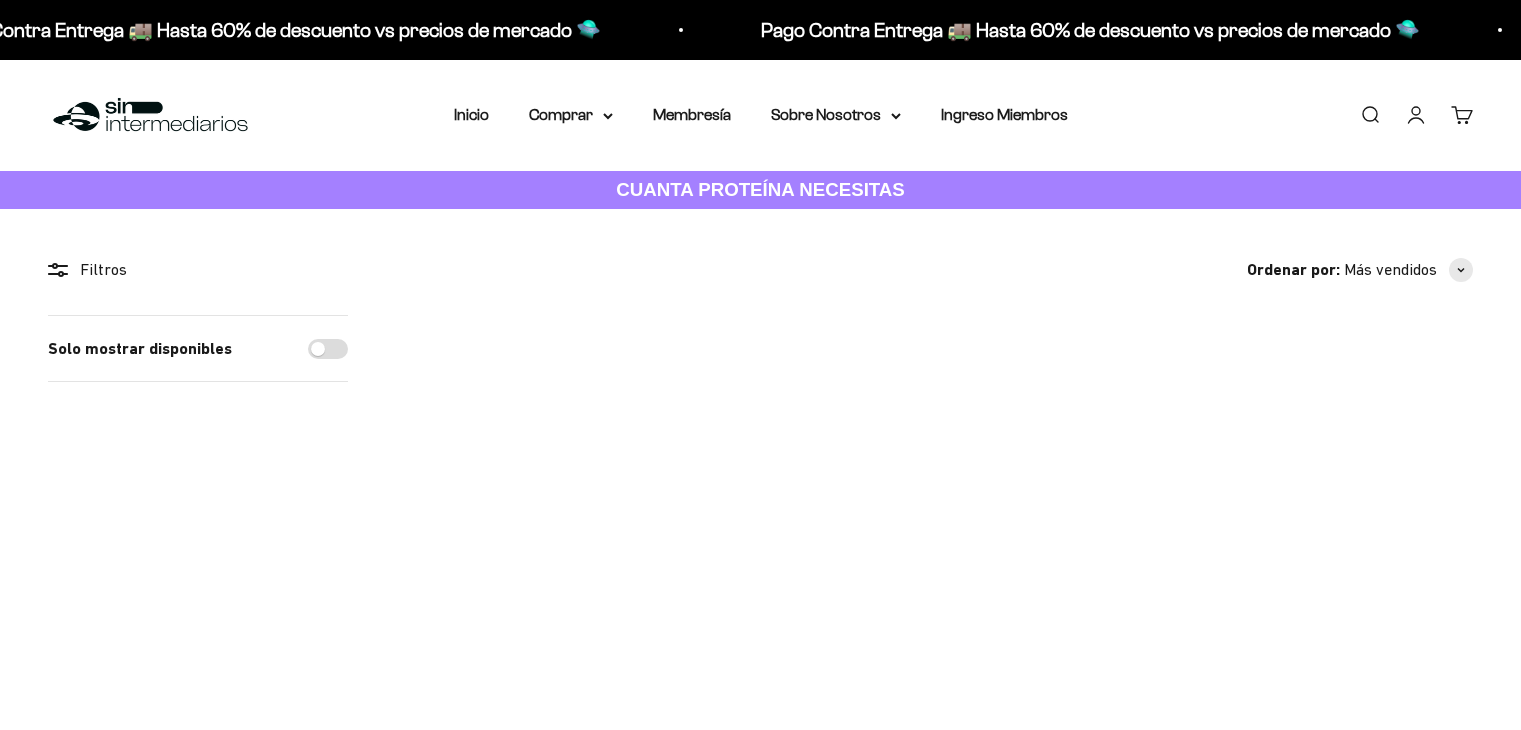 scroll, scrollTop: 0, scrollLeft: 0, axis: both 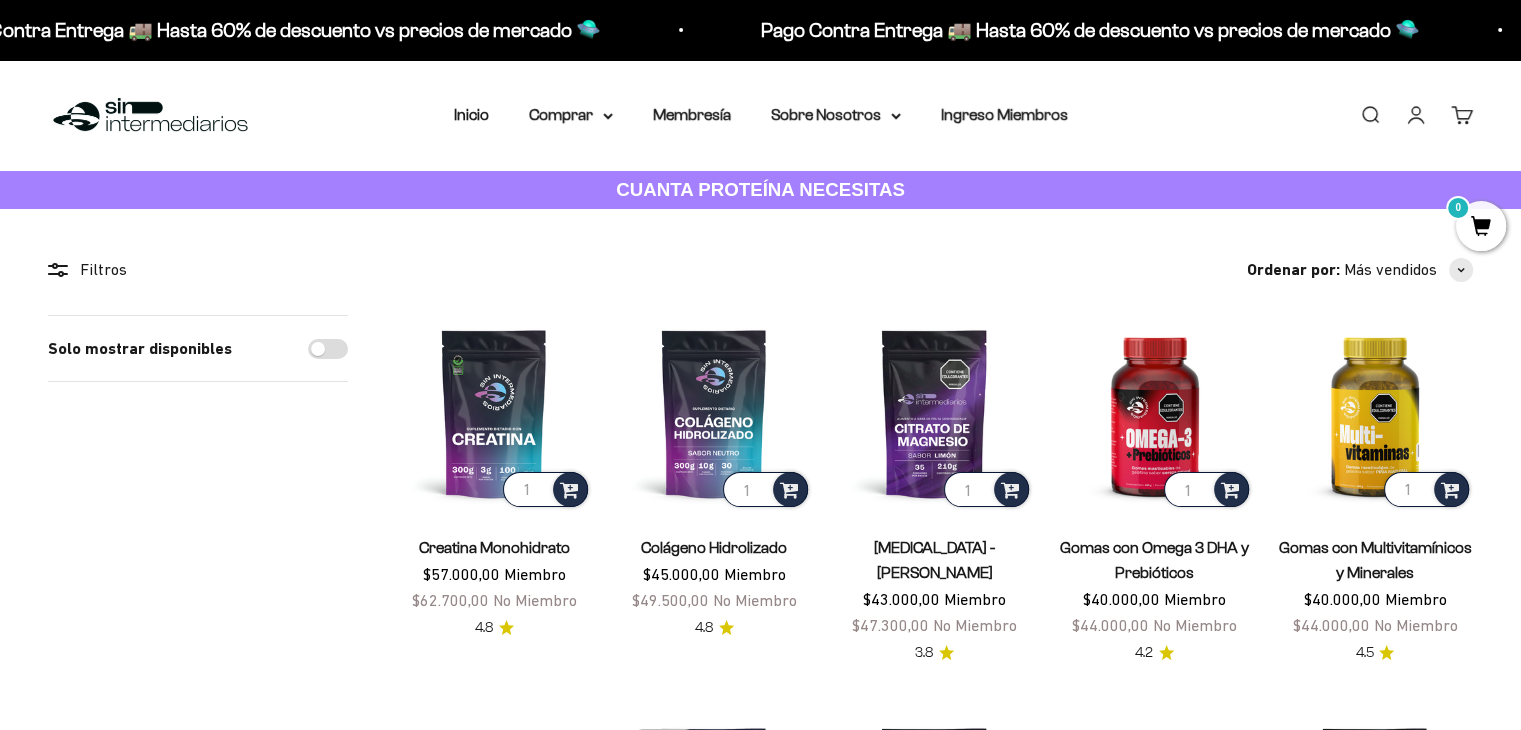 drag, startPoint x: 338, startPoint y: 334, endPoint x: 336, endPoint y: 348, distance: 14.142136 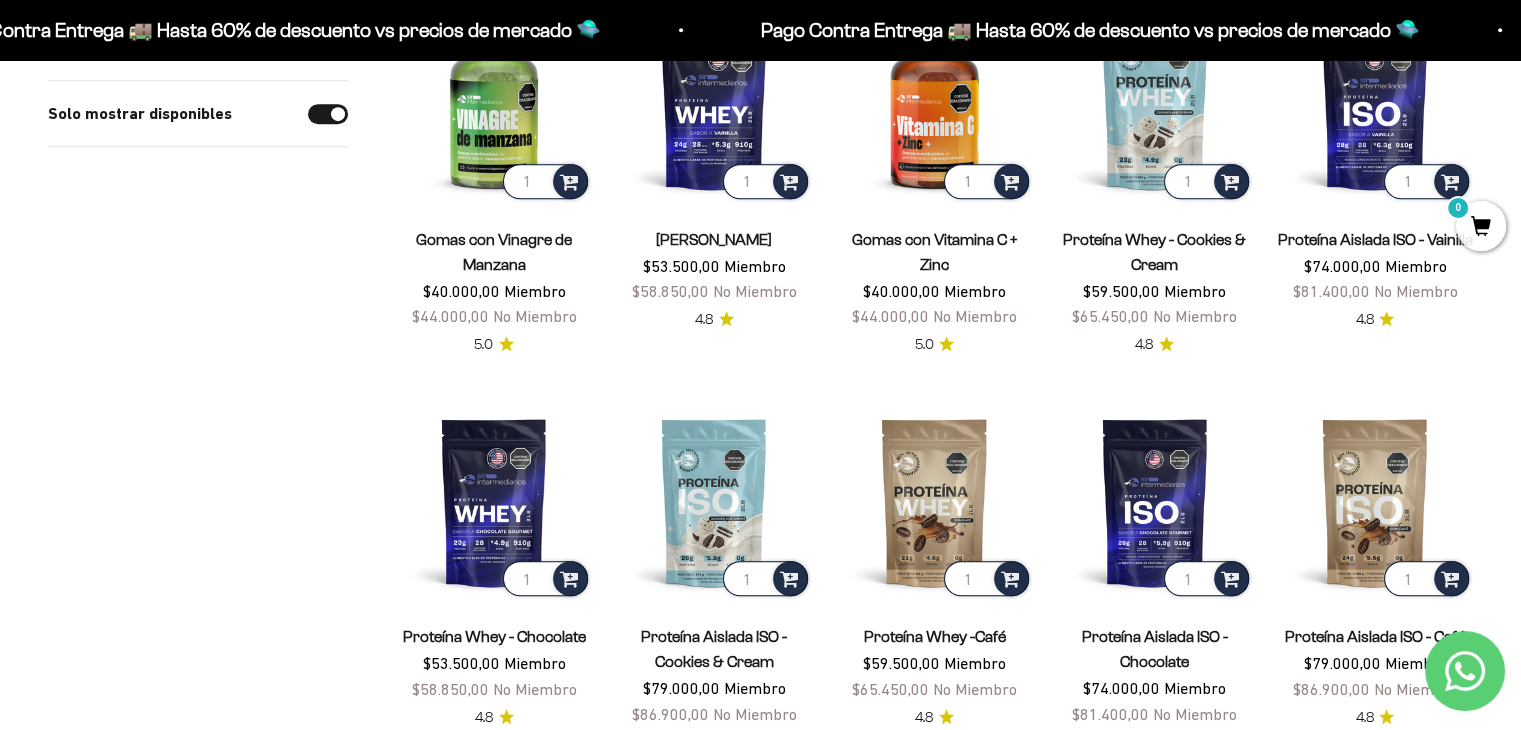 scroll, scrollTop: 1156, scrollLeft: 0, axis: vertical 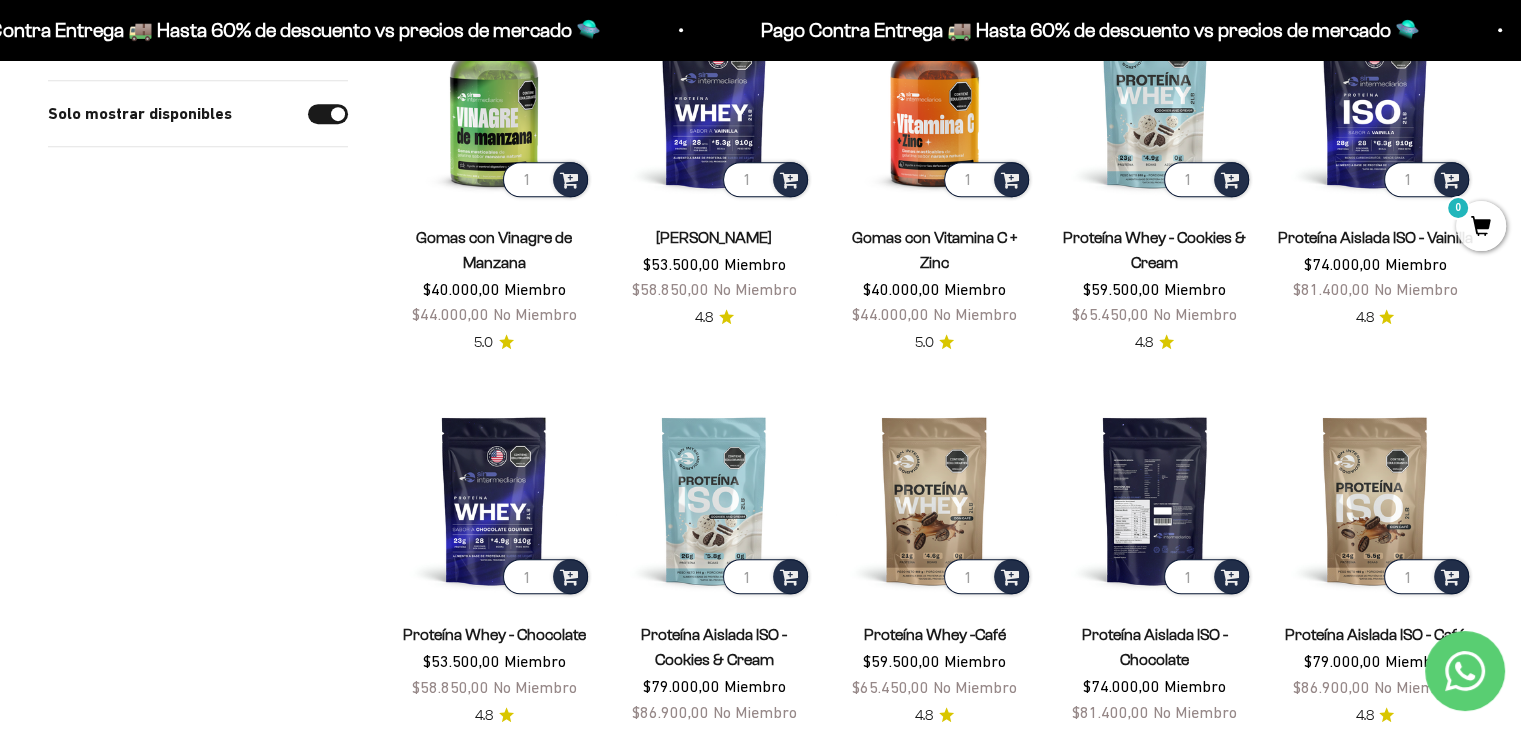 click at bounding box center (1155, 500) 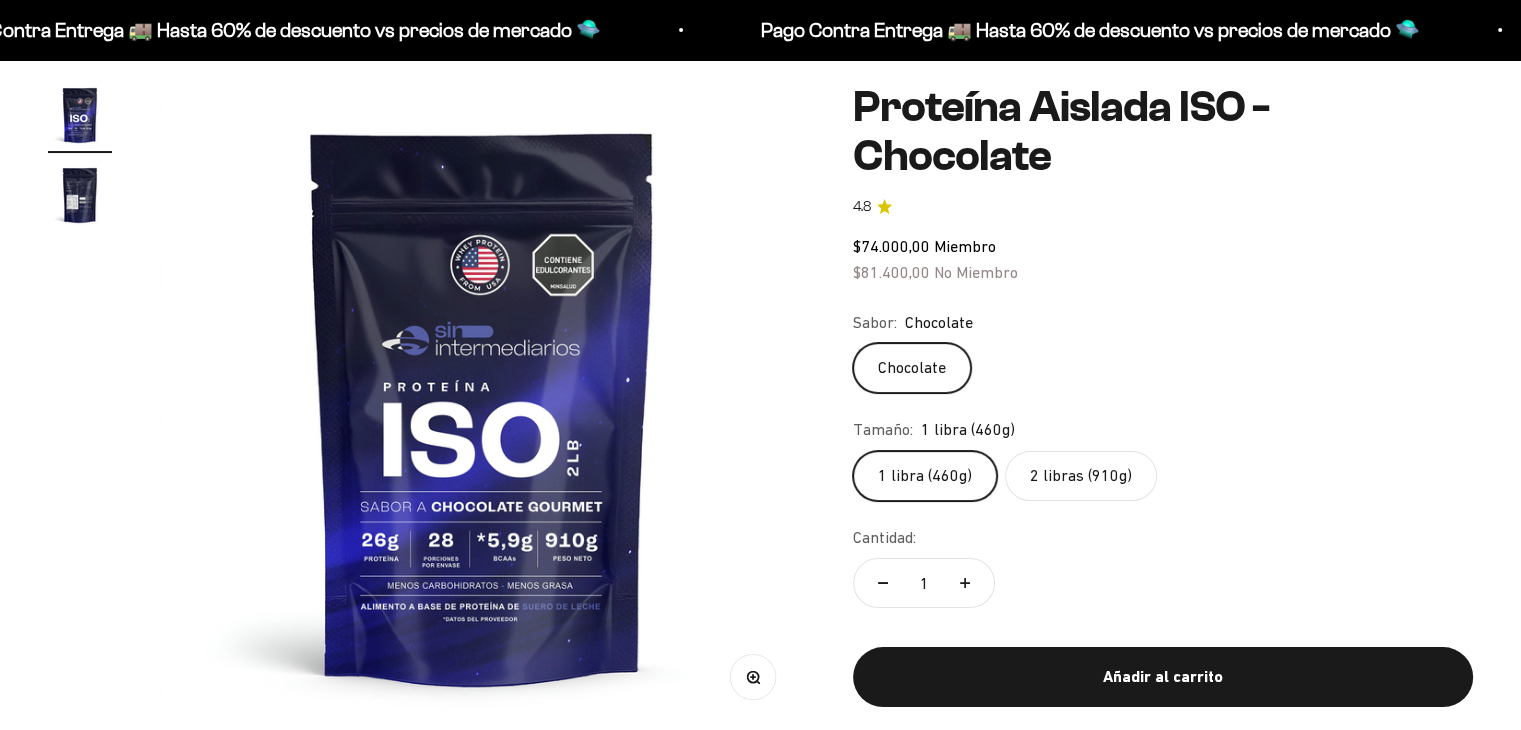 scroll, scrollTop: 174, scrollLeft: 0, axis: vertical 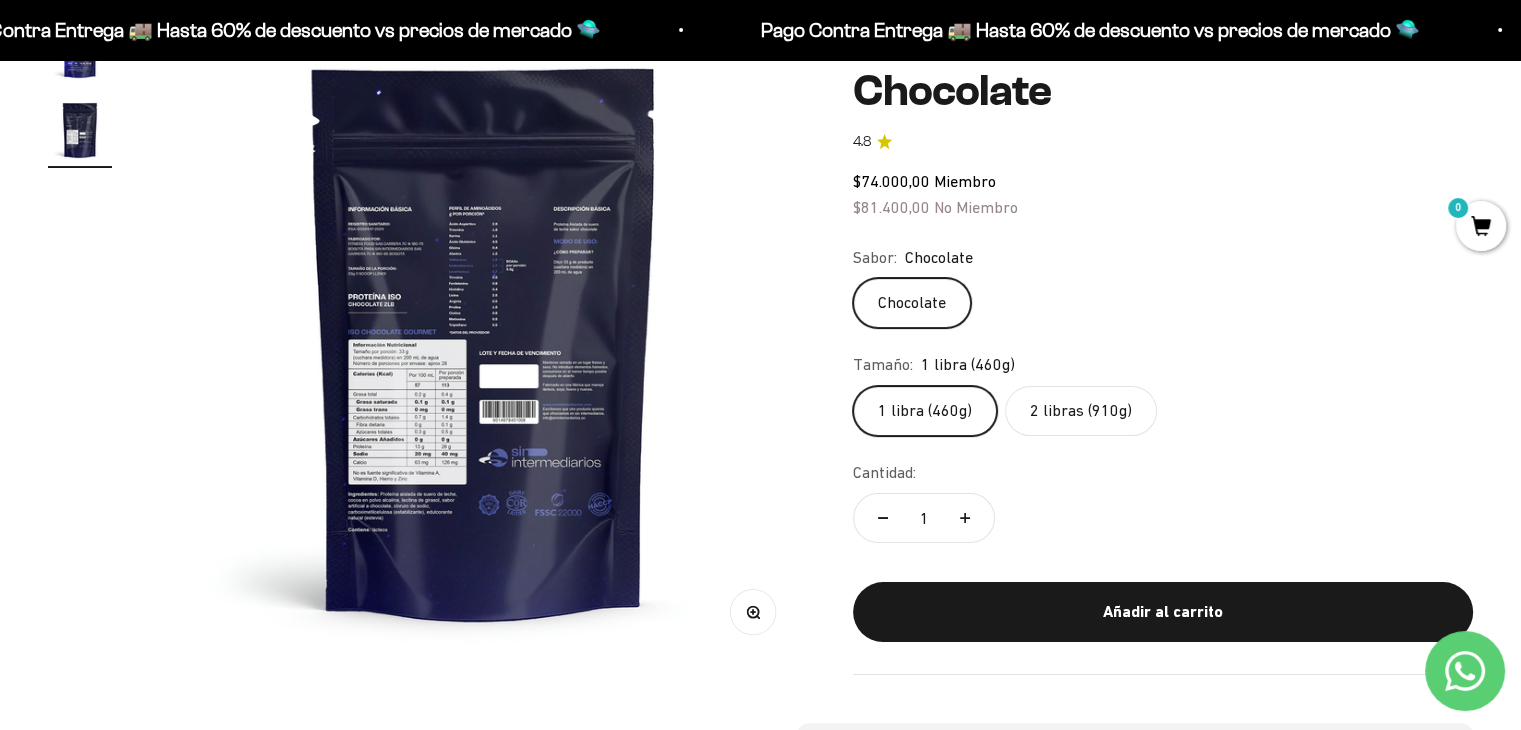 click at bounding box center [483, 340] 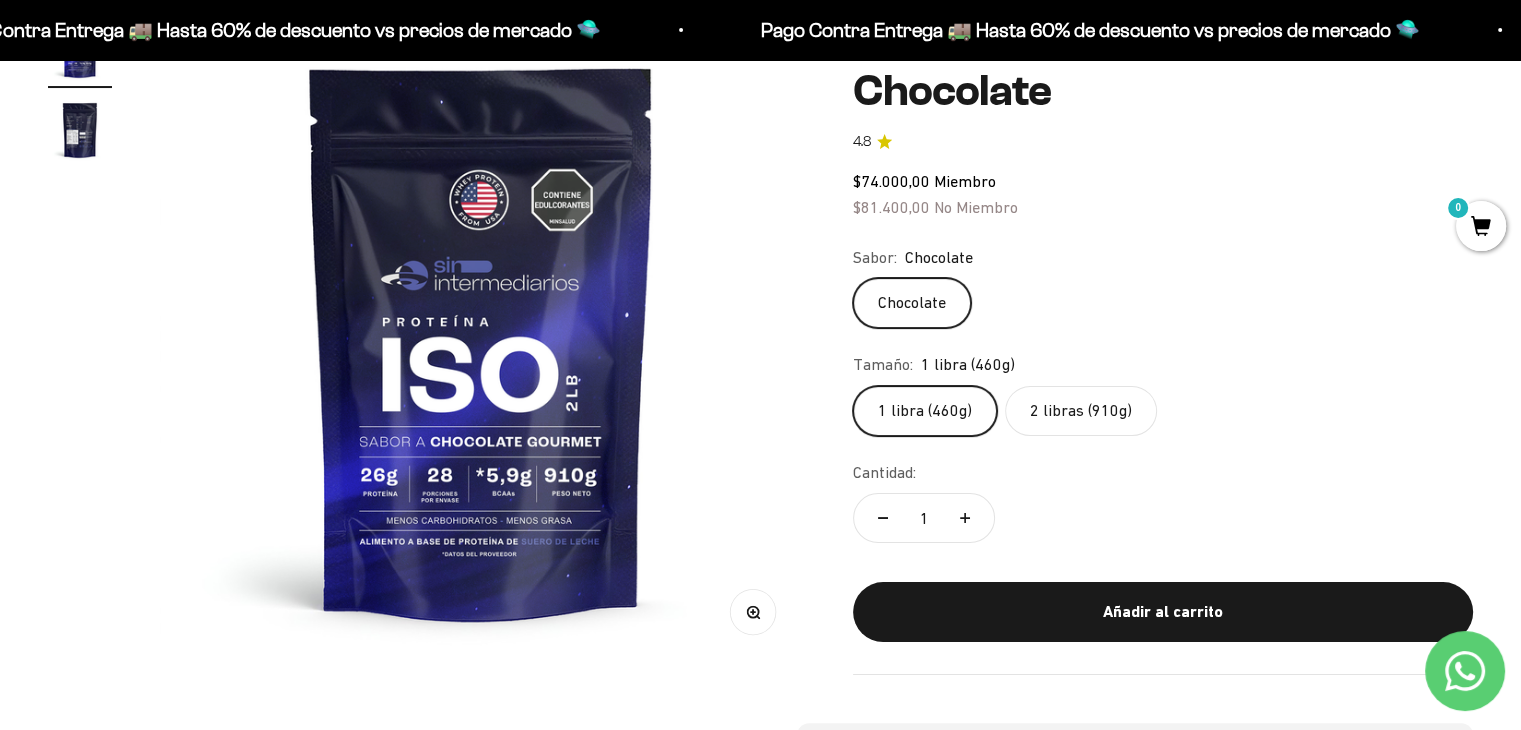 scroll, scrollTop: 0, scrollLeft: 0, axis: both 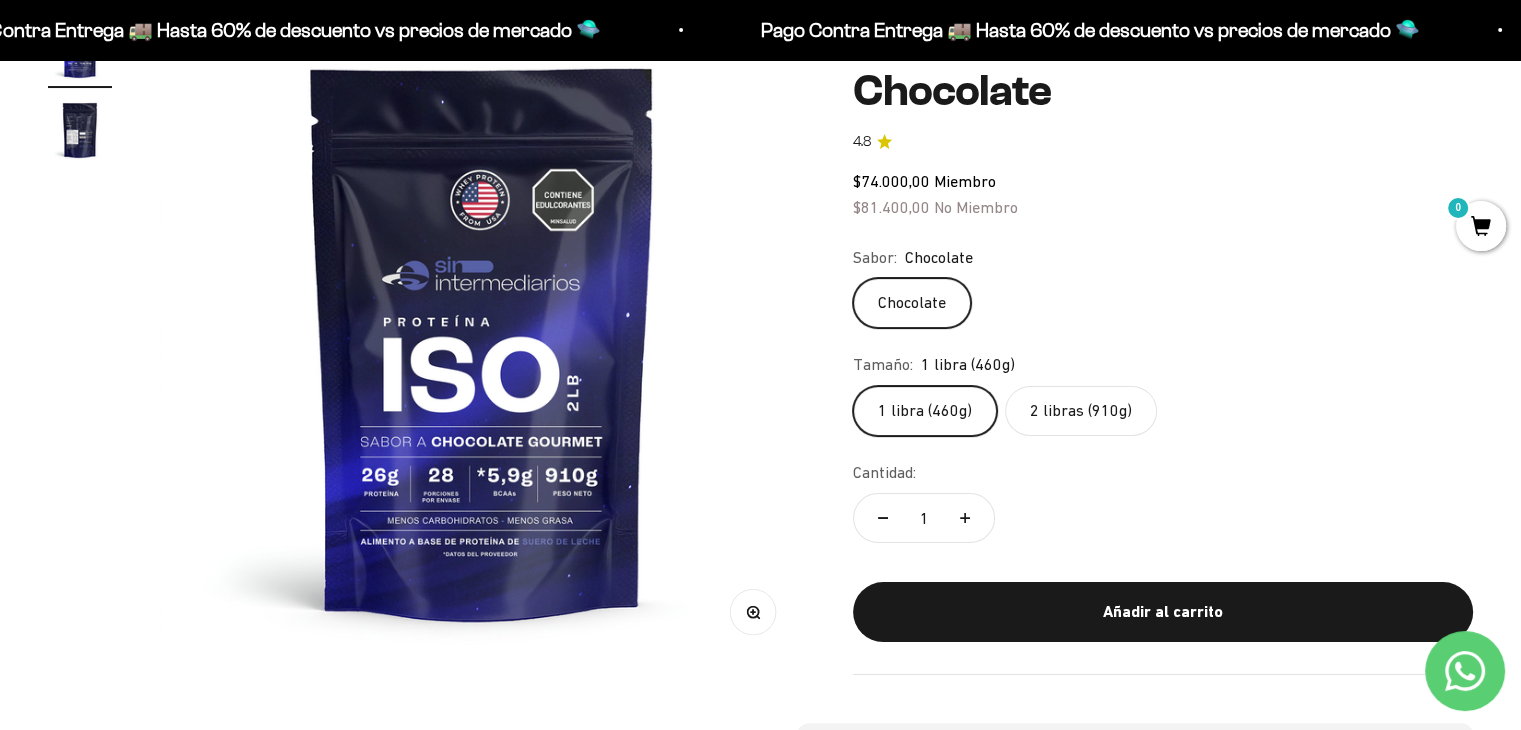 click at bounding box center (482, 340) 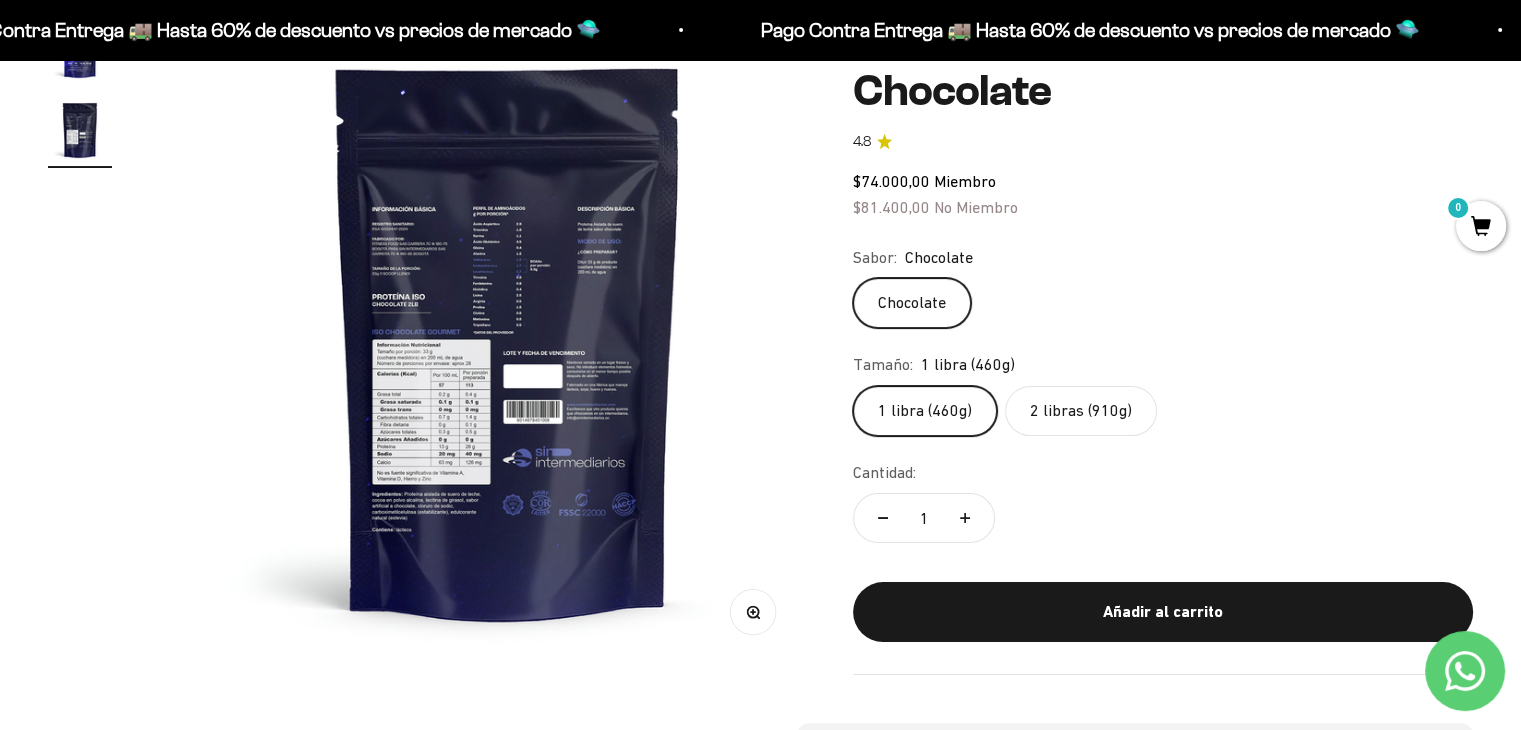 scroll, scrollTop: 0, scrollLeft: 668, axis: horizontal 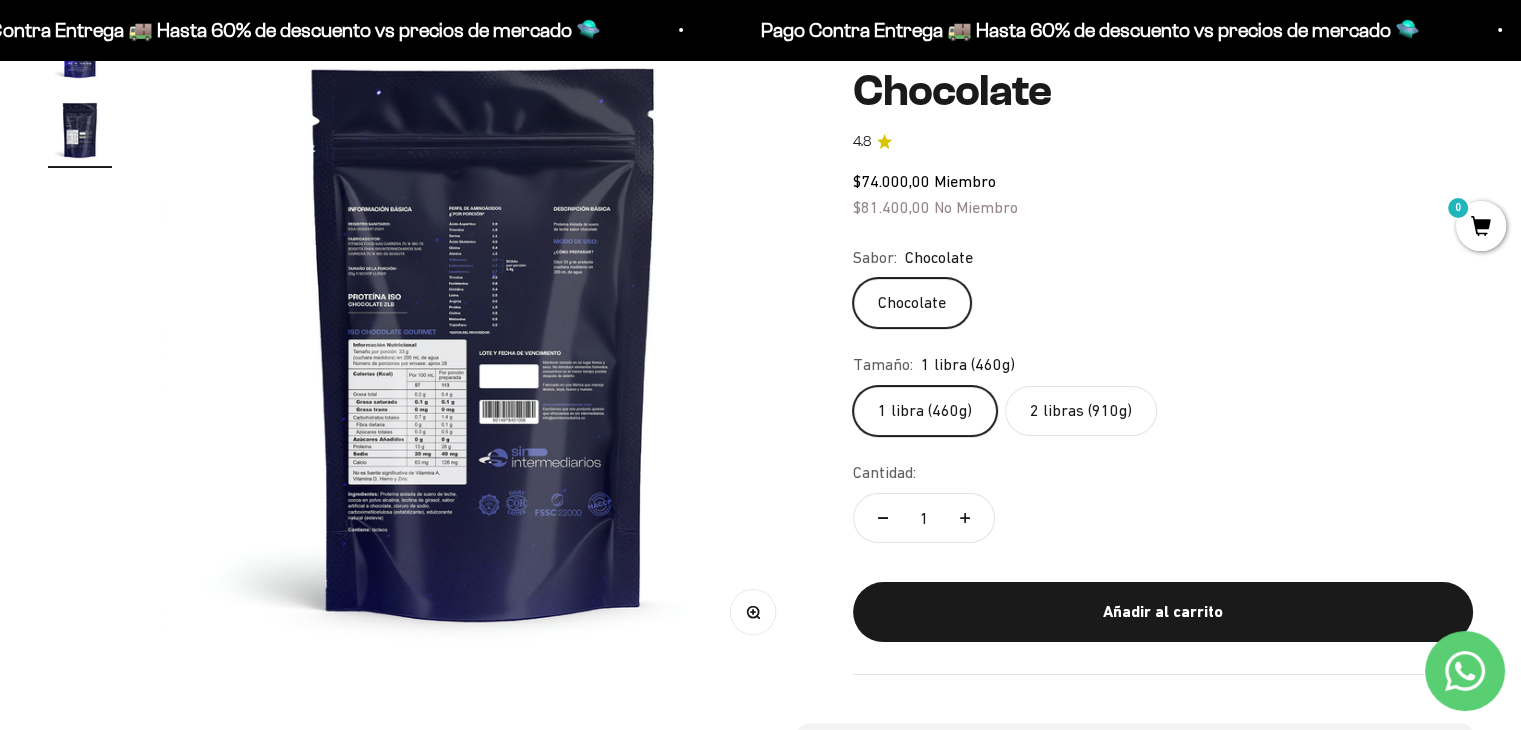 click on "Zoom" at bounding box center (753, 611) 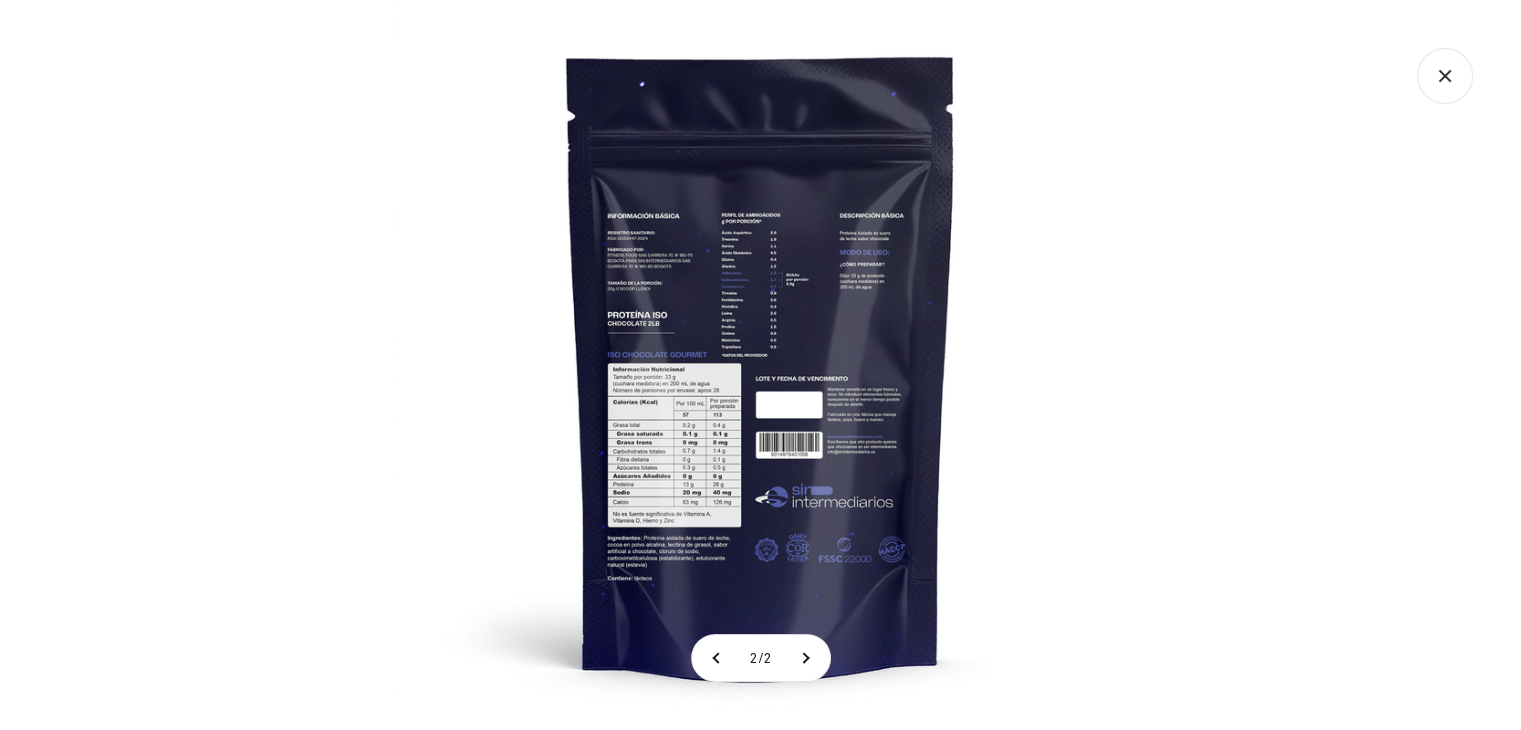 click at bounding box center (761, 365) 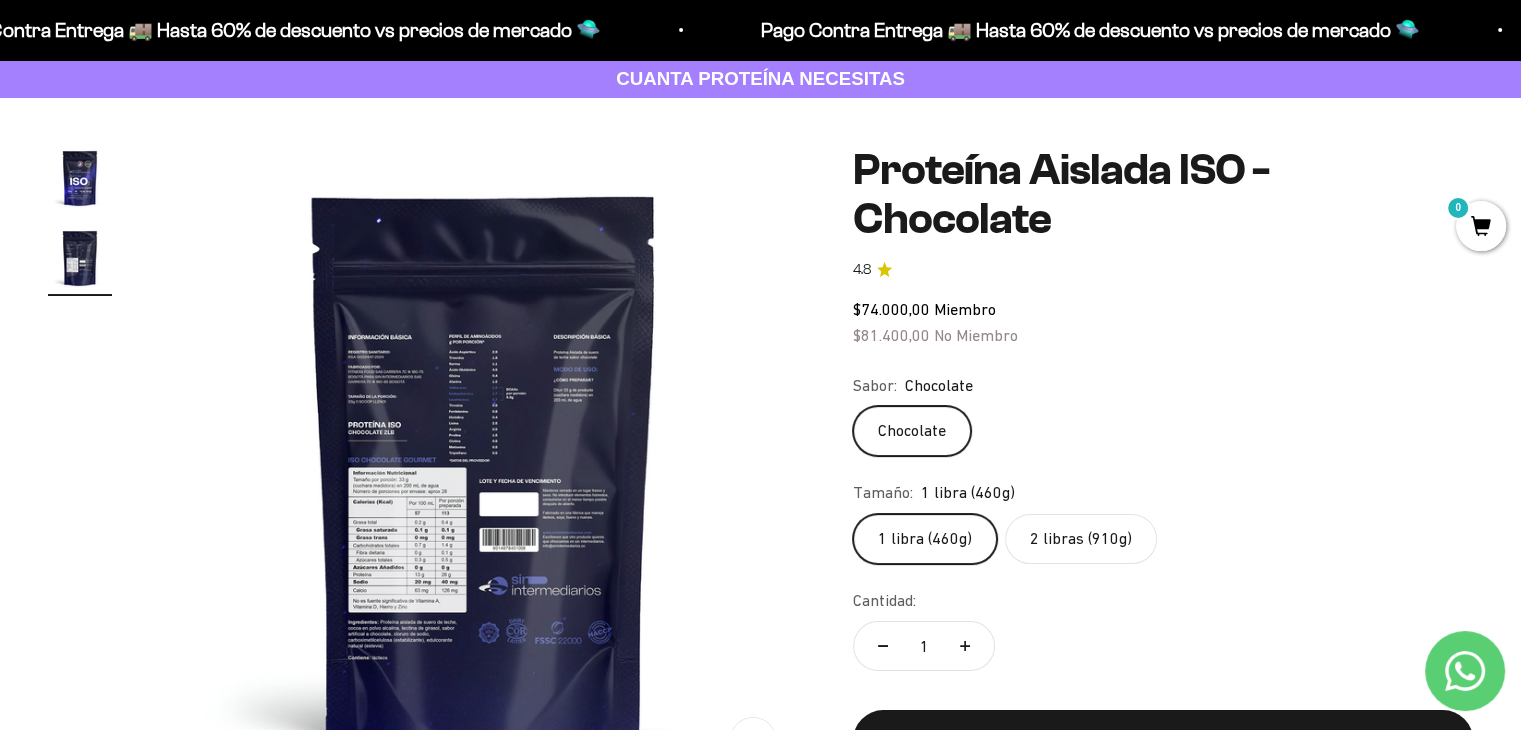 scroll, scrollTop: 176, scrollLeft: 0, axis: vertical 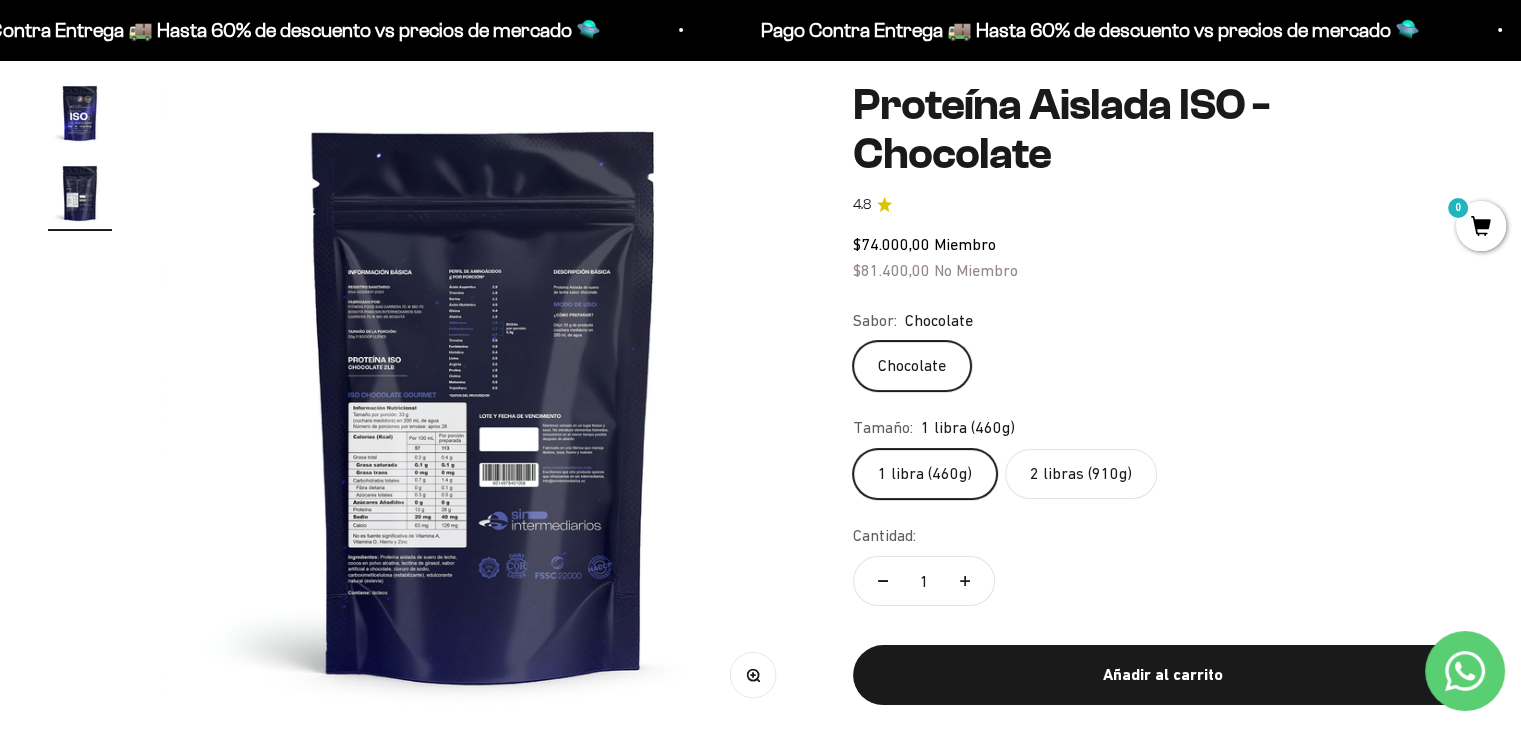 click on "2 libras (910g)" 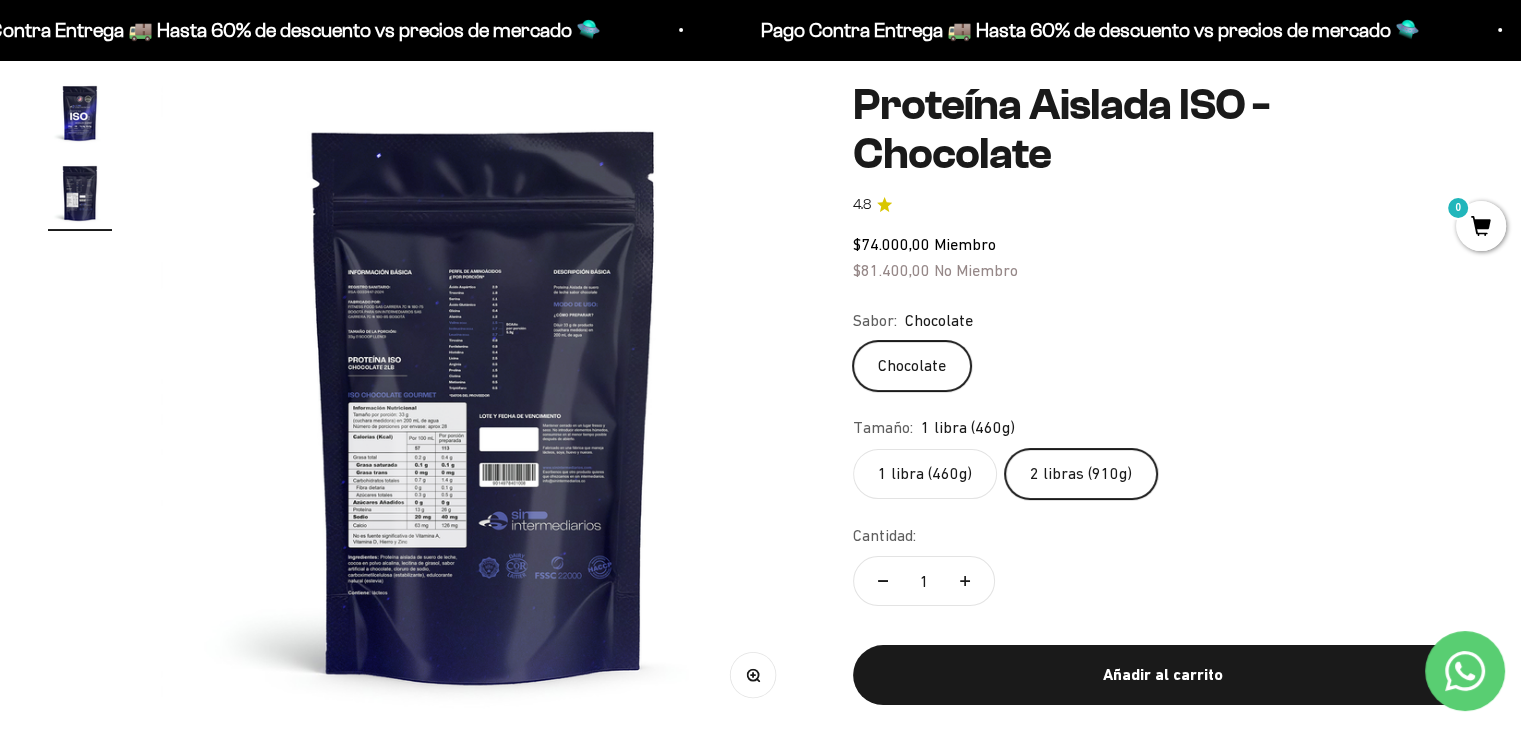 scroll, scrollTop: 0, scrollLeft: 0, axis: both 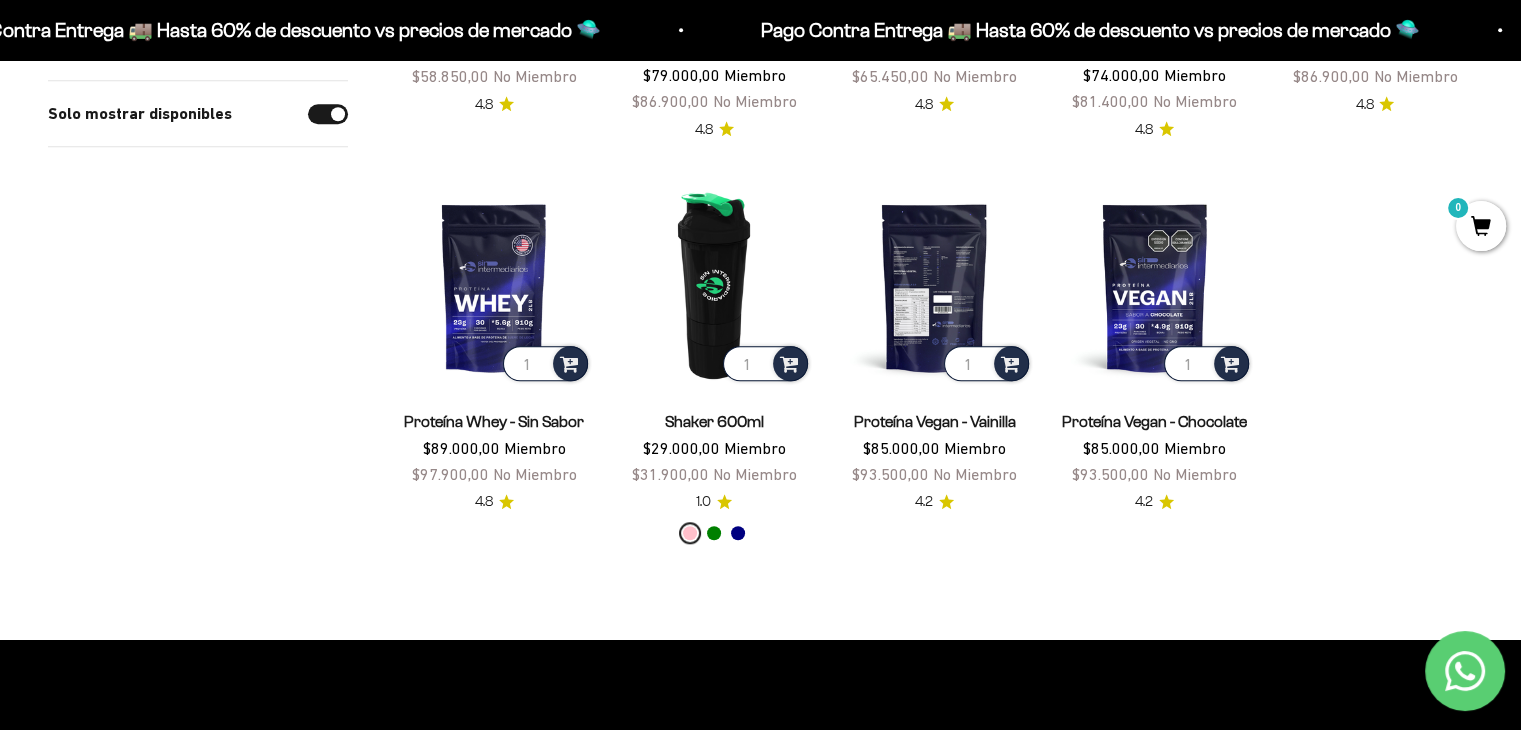 click at bounding box center [934, 287] 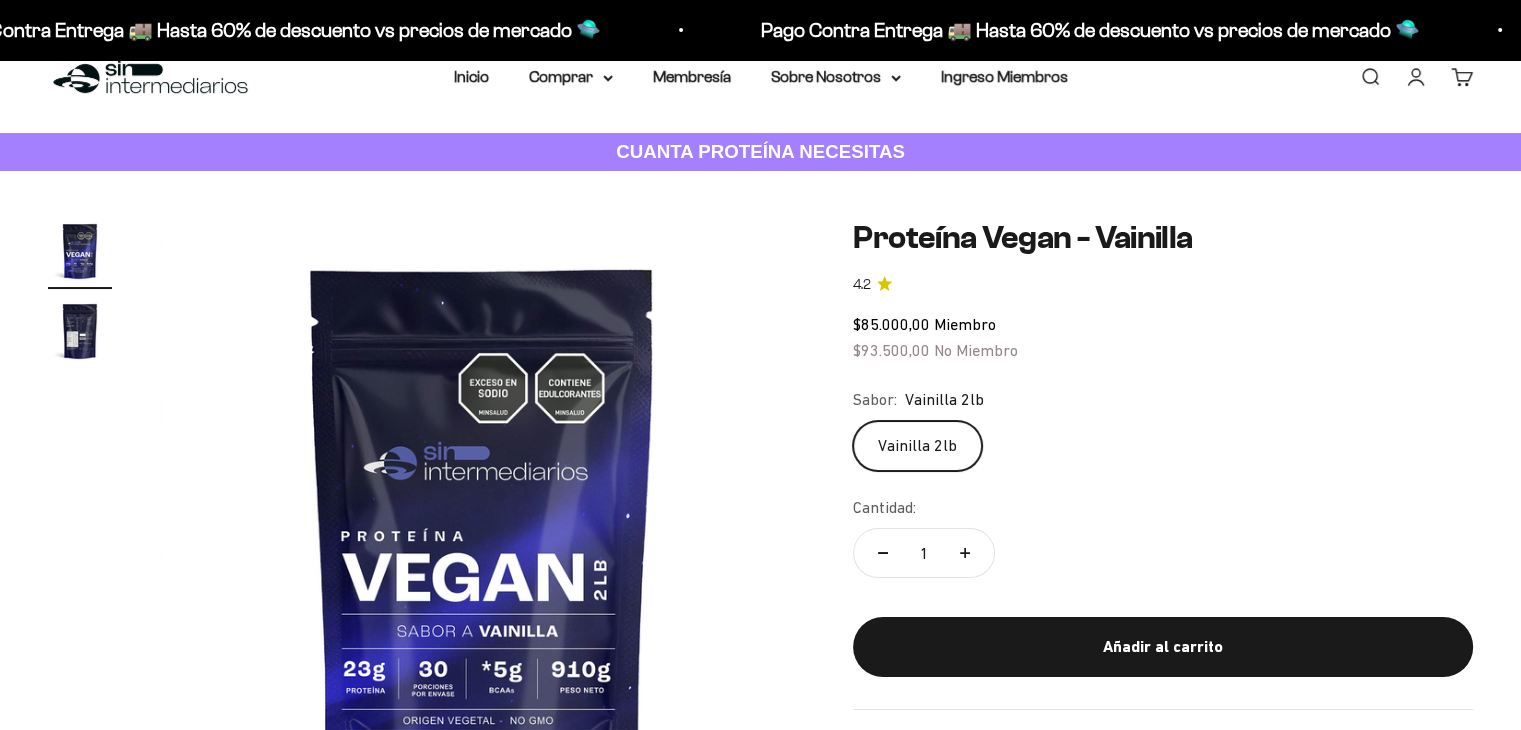 scroll, scrollTop: 43, scrollLeft: 0, axis: vertical 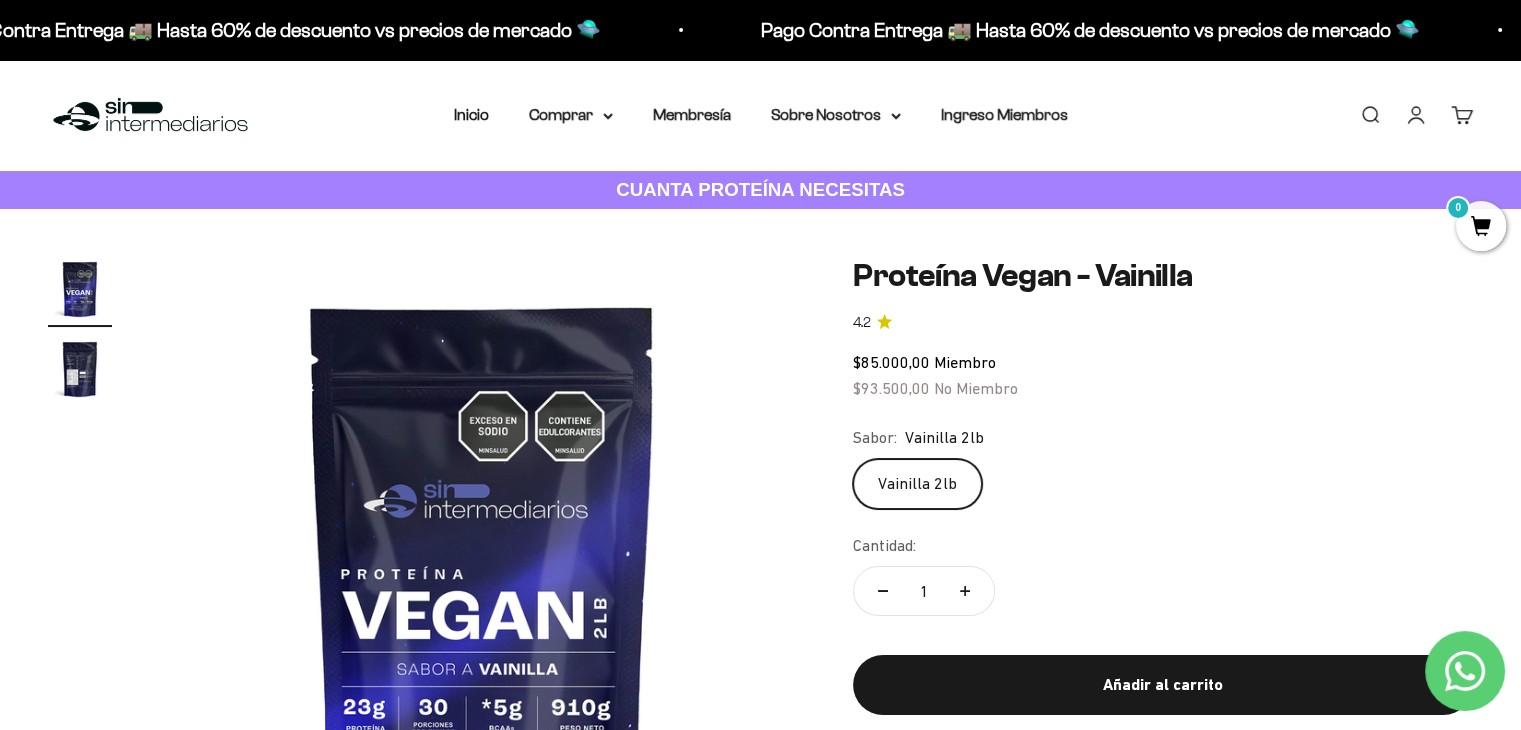 click 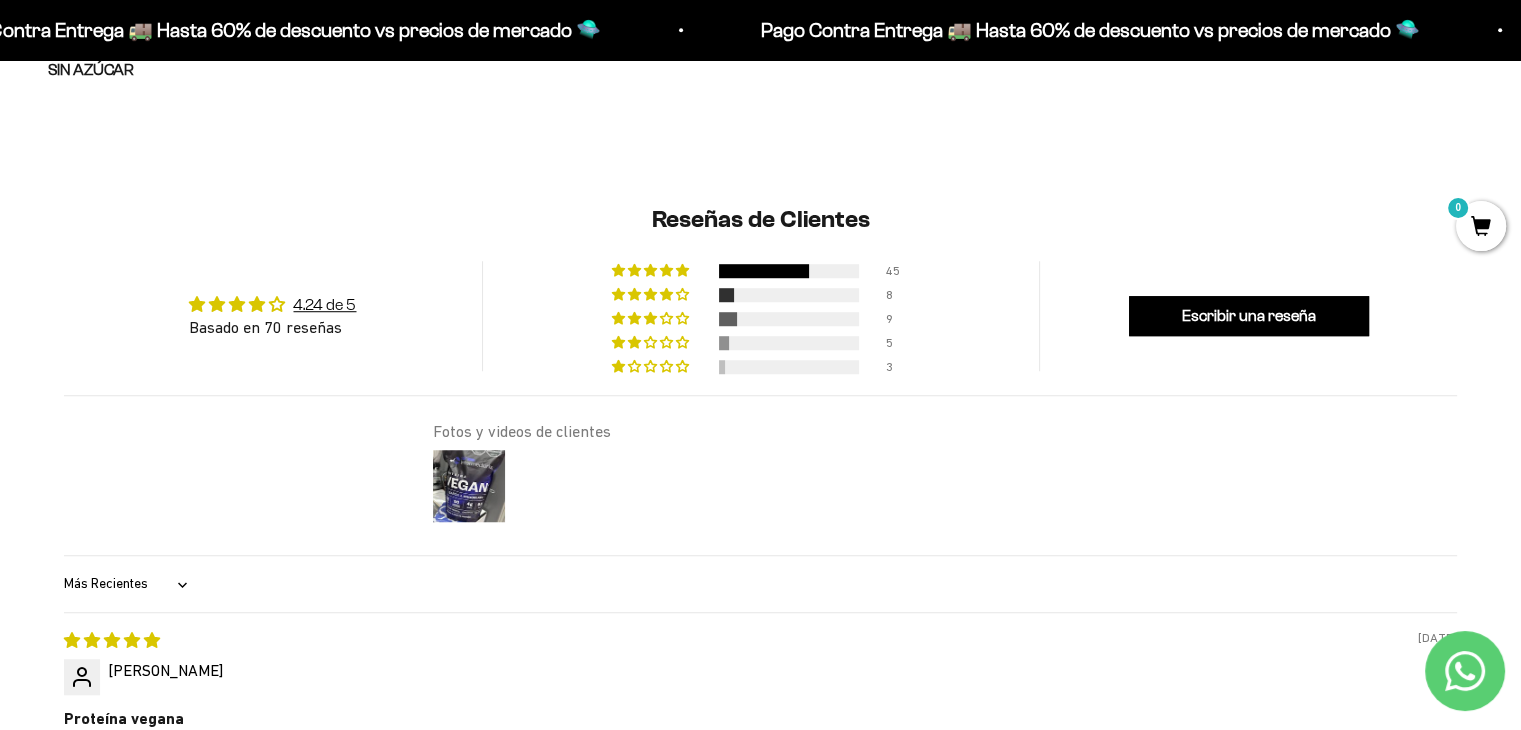 scroll, scrollTop: 1352, scrollLeft: 0, axis: vertical 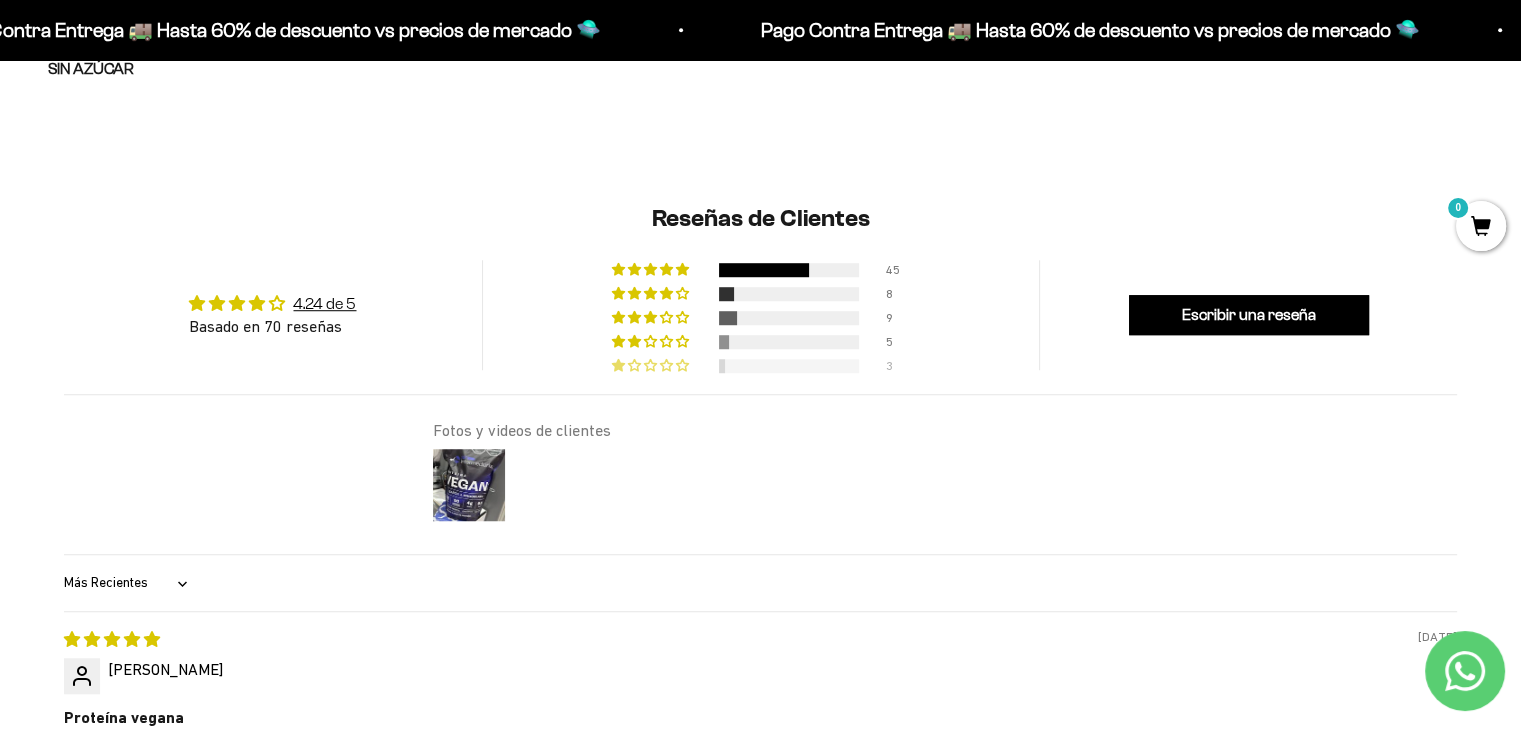 click at bounding box center (668, 365) 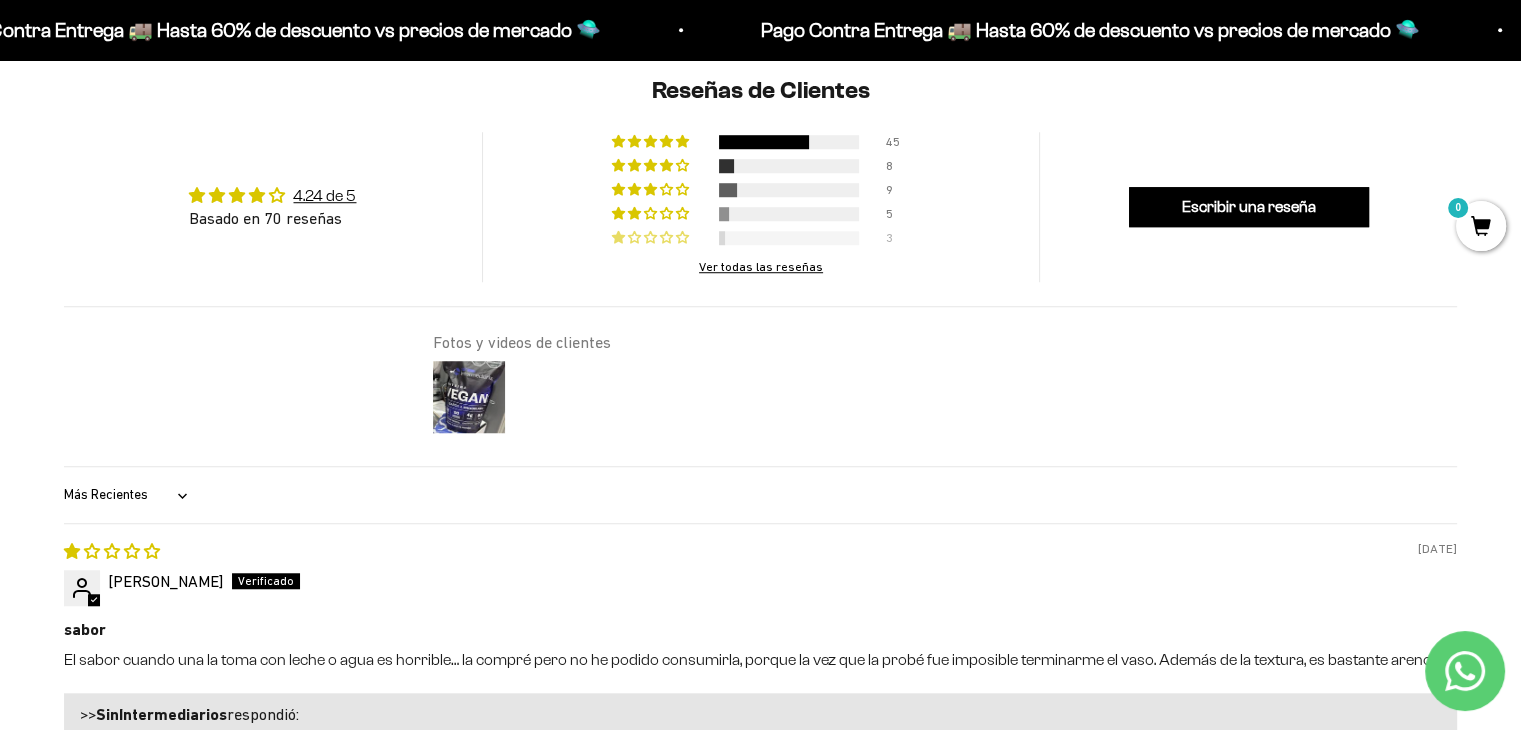 scroll, scrollTop: 1478, scrollLeft: 0, axis: vertical 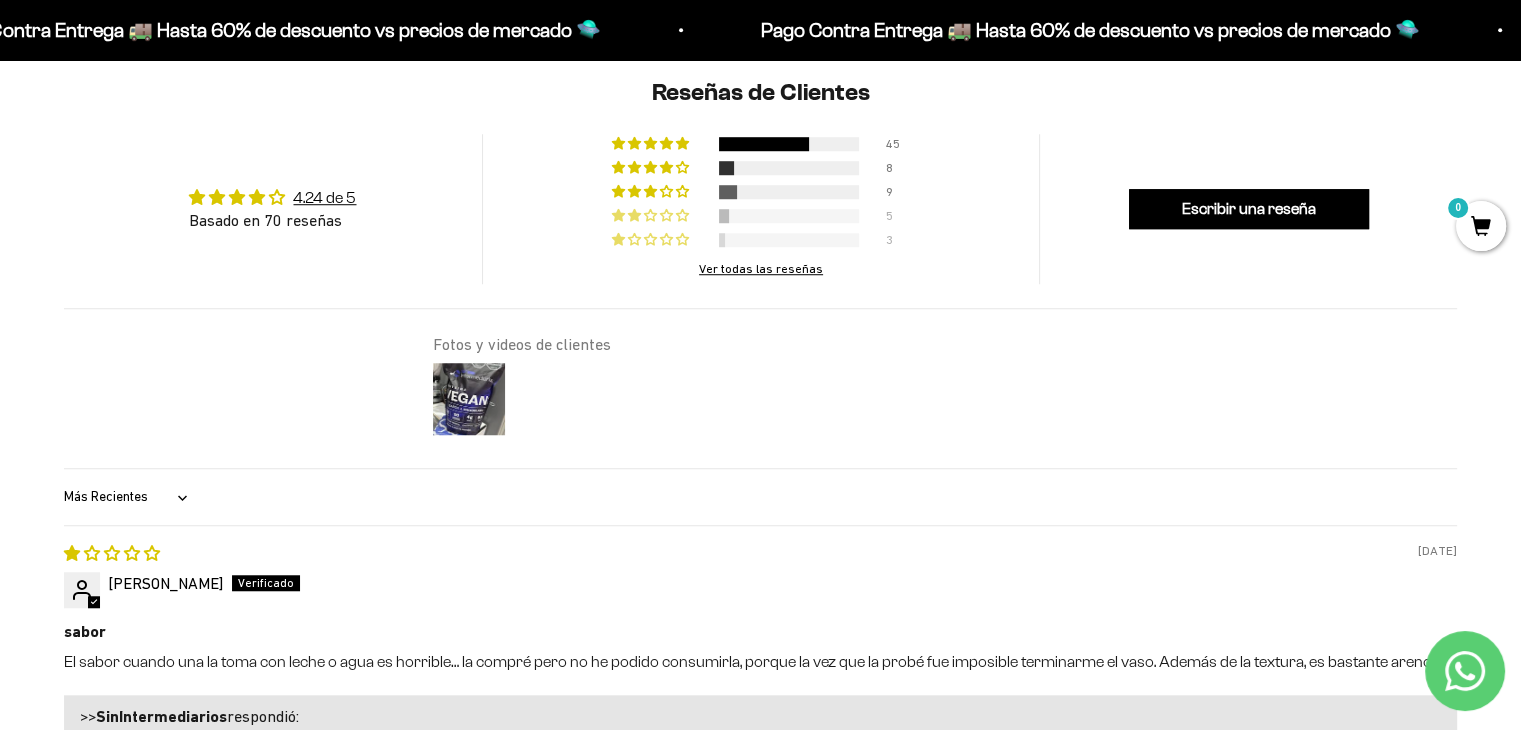 click at bounding box center [652, 215] 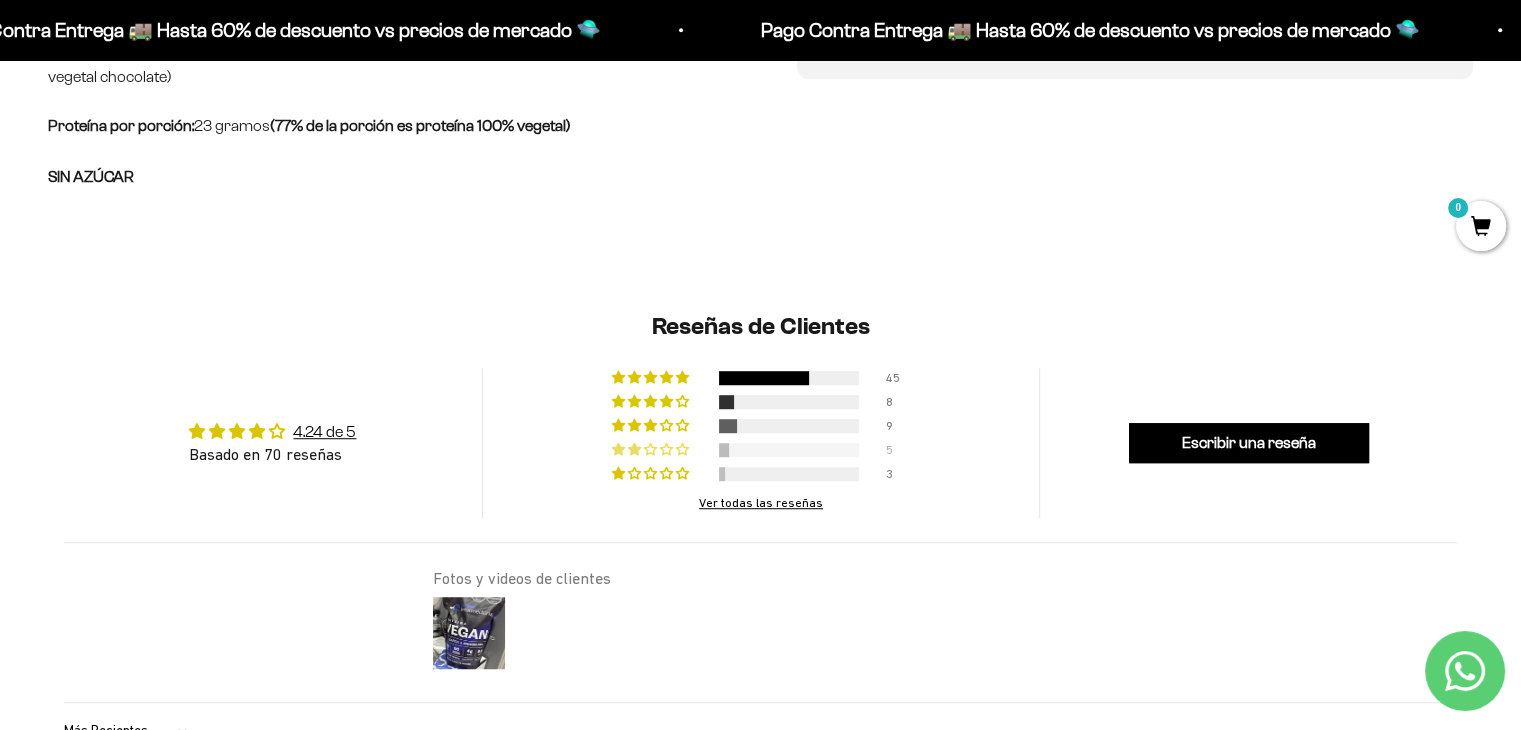 scroll, scrollTop: 1259, scrollLeft: 0, axis: vertical 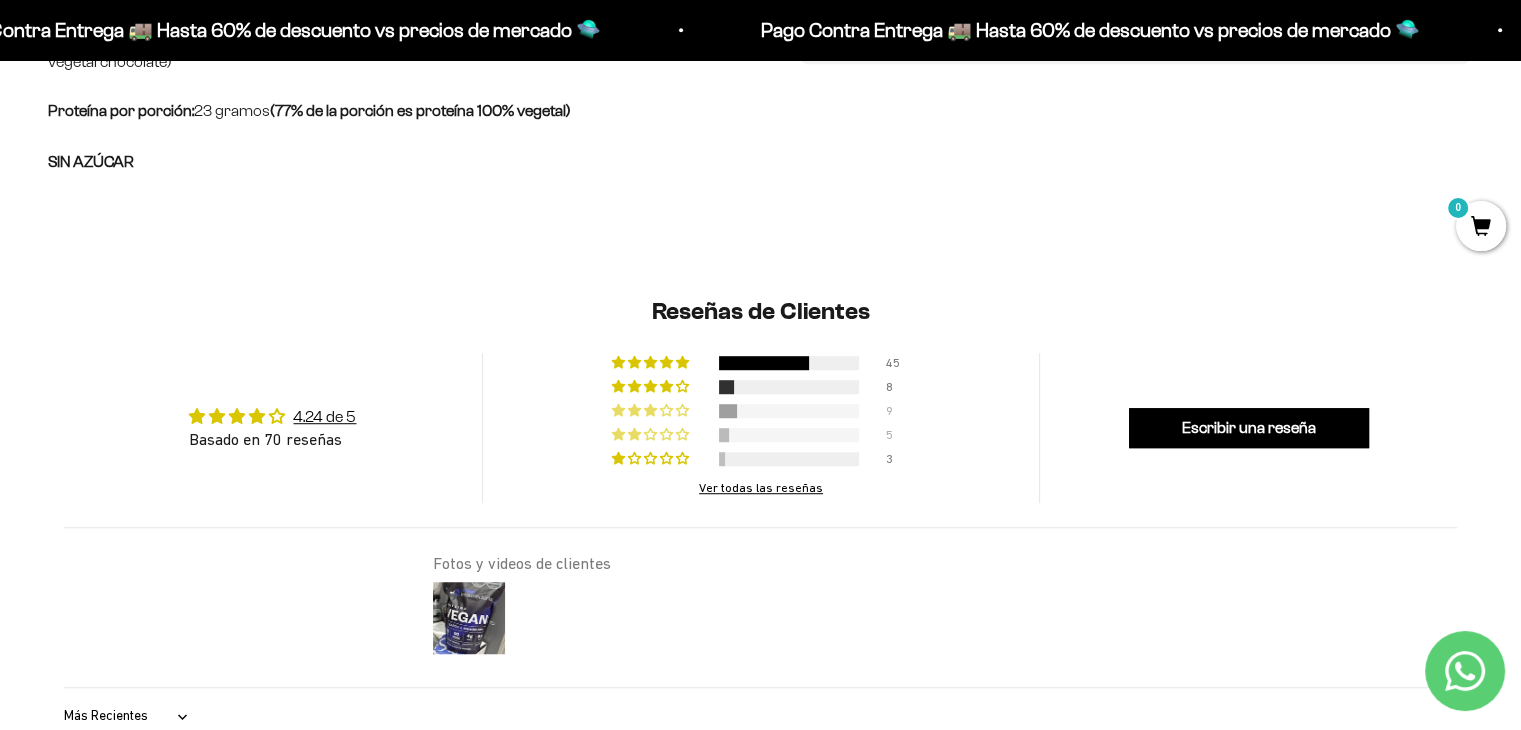 click at bounding box center (652, 410) 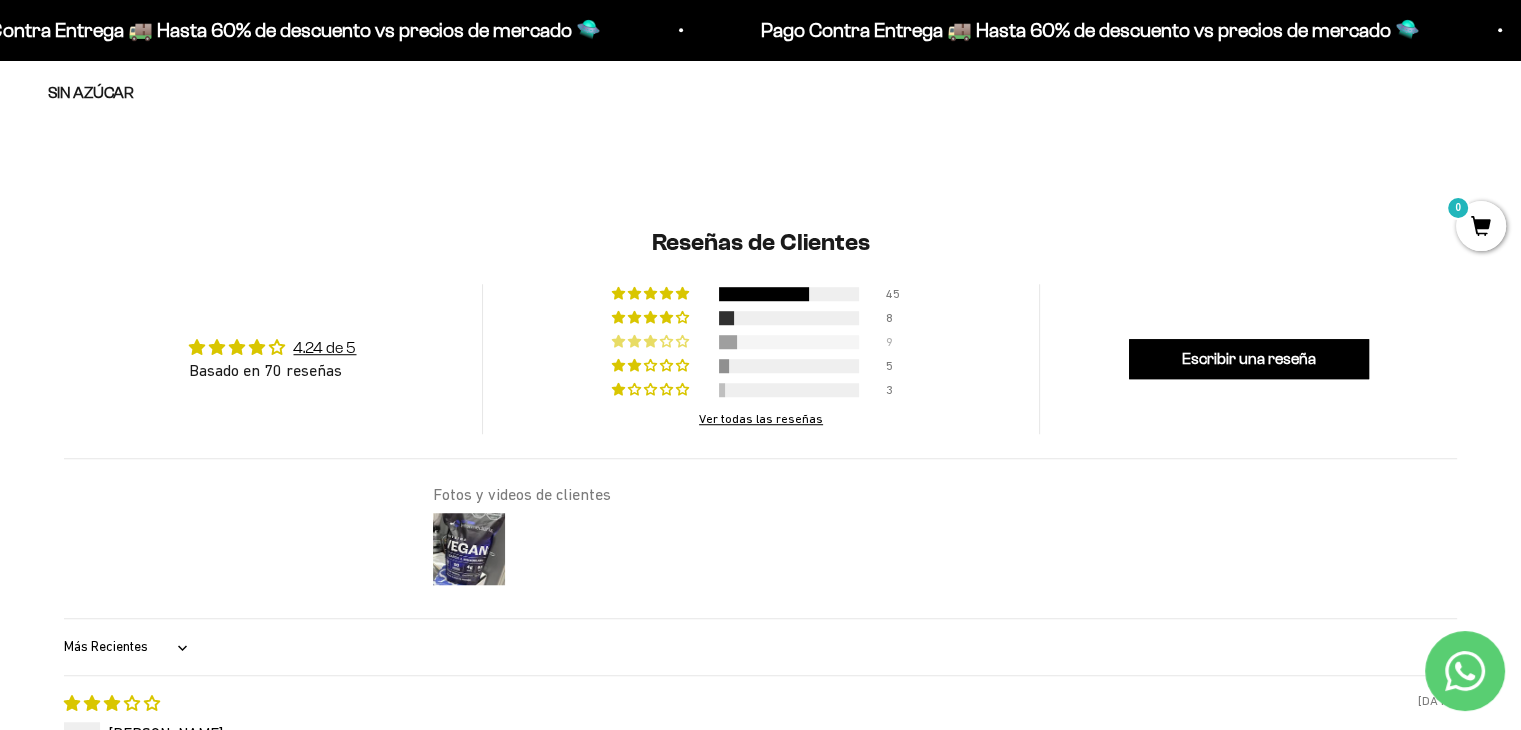 scroll, scrollTop: 1324, scrollLeft: 0, axis: vertical 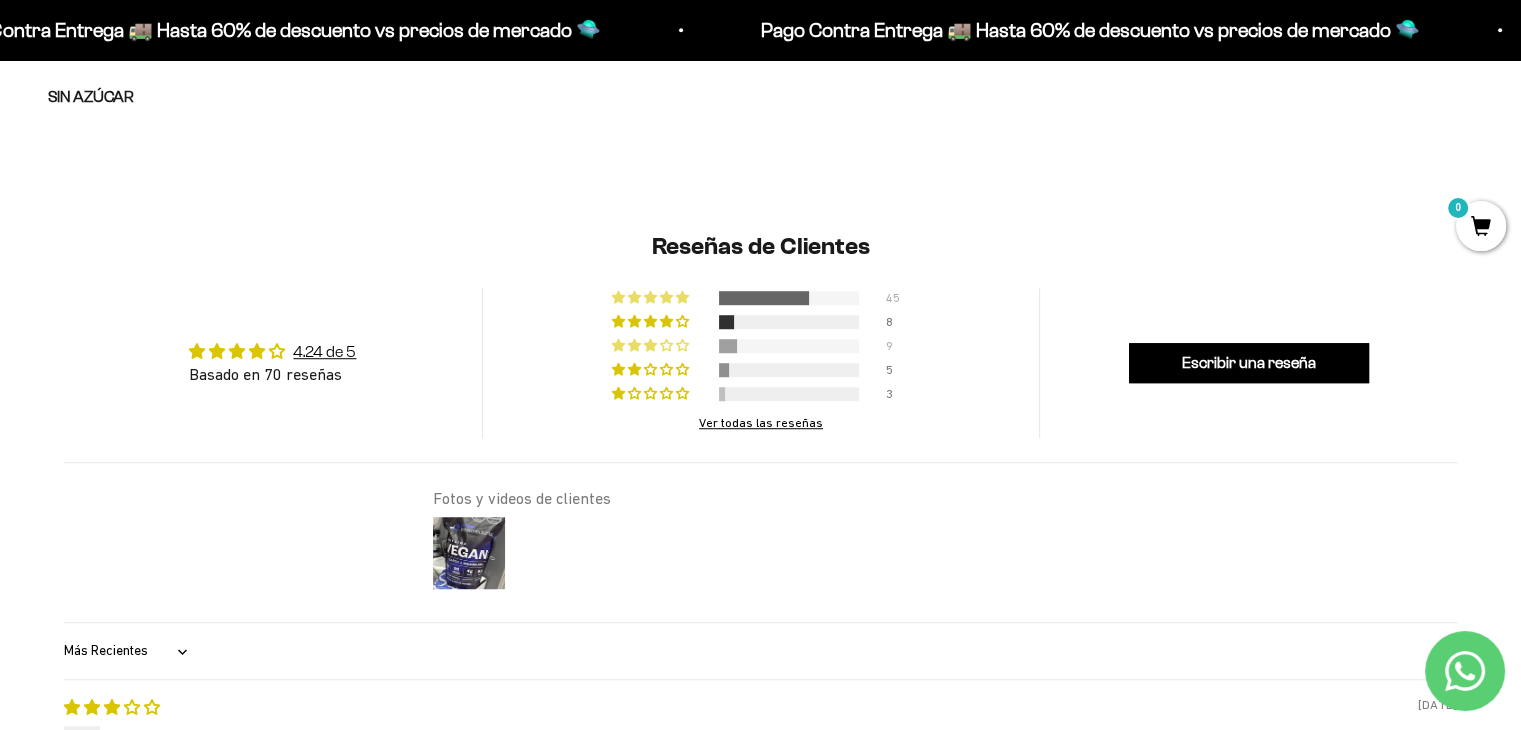click at bounding box center [684, 297] 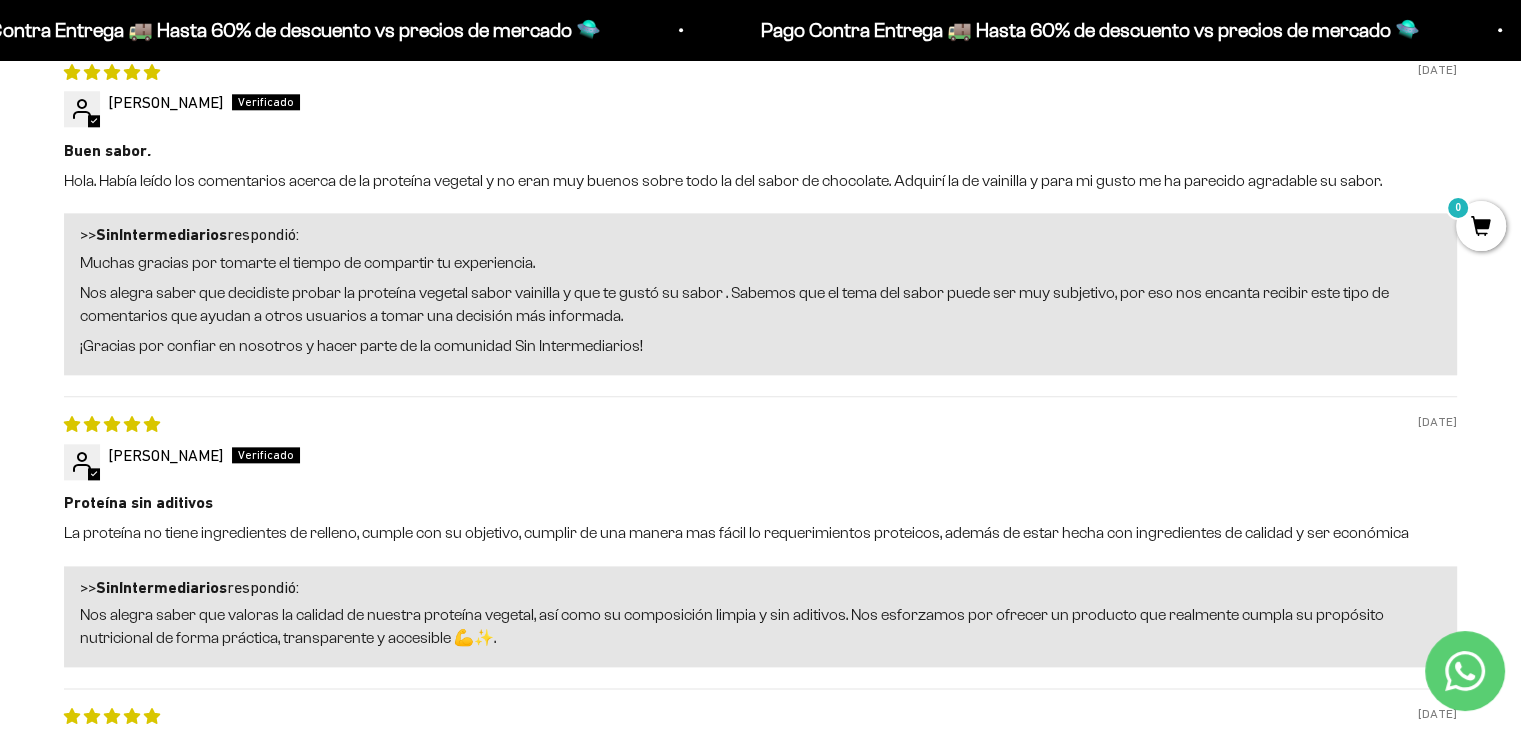 scroll, scrollTop: 2263, scrollLeft: 0, axis: vertical 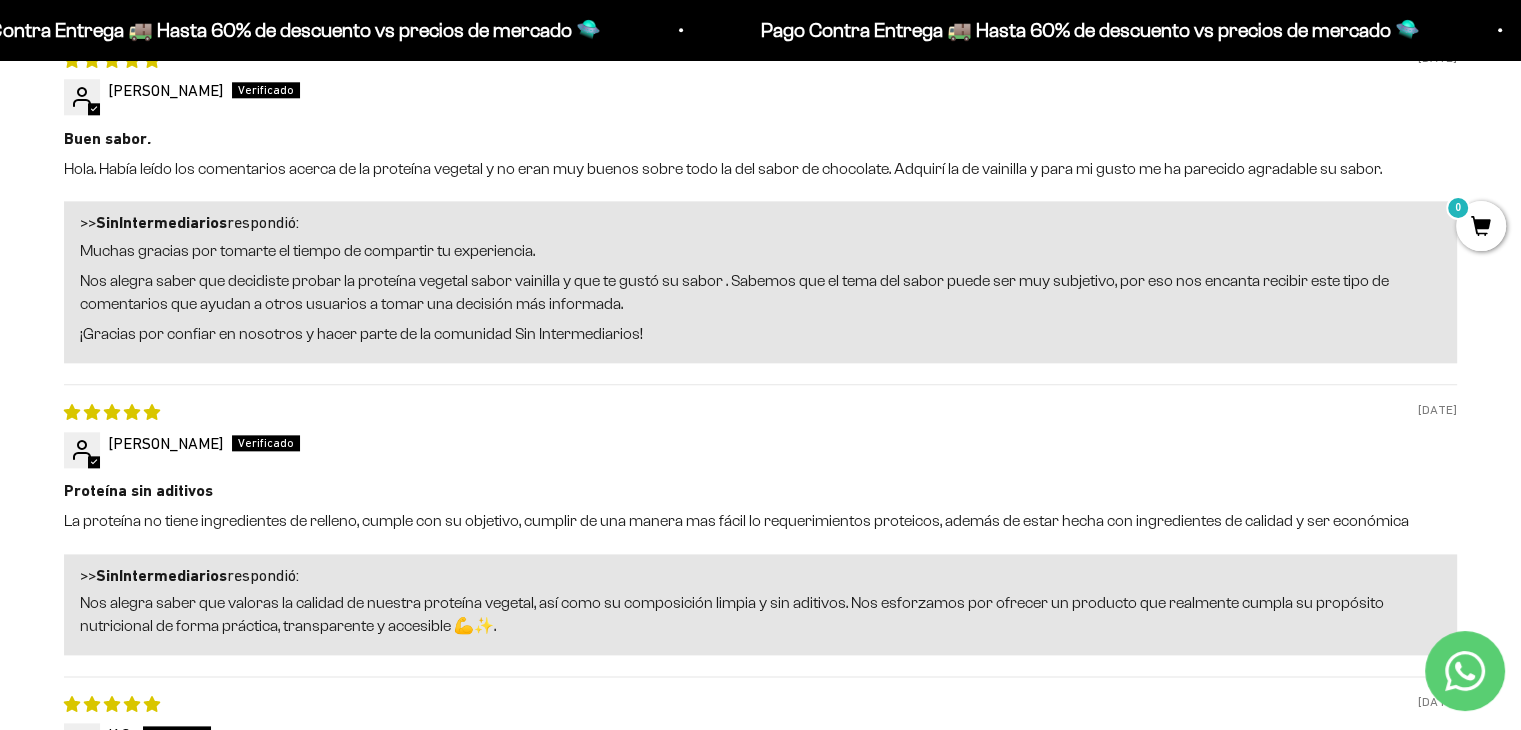 click on "Nos alegra saber que decidiste probar la proteína vegetal sabor vainilla y que te gustó su sabor . Sabemos que el tema del sabor puede ser muy subjetivo, por eso nos encanta recibir este tipo de comentarios que ayudan a otros usuarios a tomar una decisión más informada." at bounding box center [760, 292] 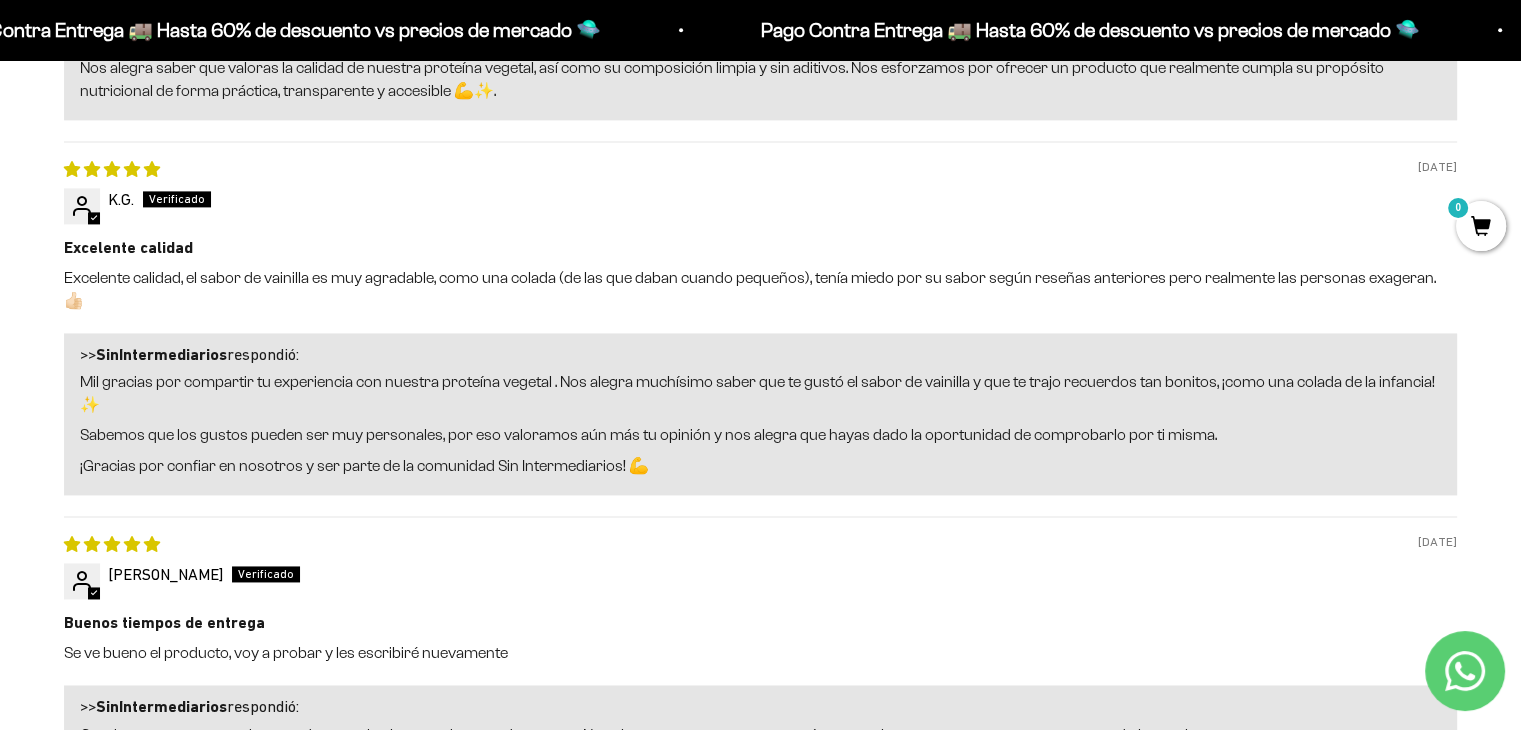 scroll, scrollTop: 2799, scrollLeft: 0, axis: vertical 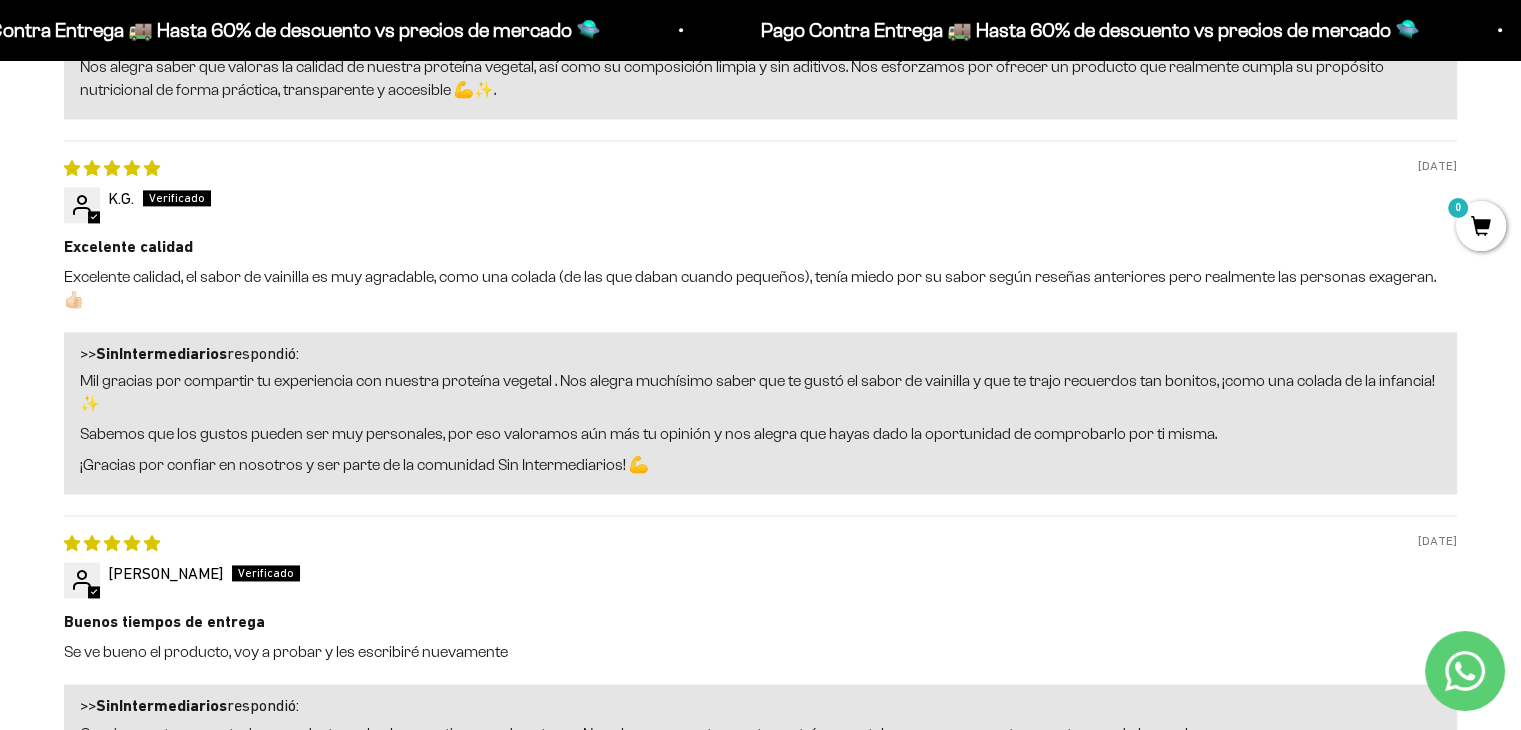 click on "05/26/2025   K.G.                                     Excelente calidad   Excelente calidad, el sabor de vainilla es muy agradable, como una colada (de las que daban cuando pequeños), tenía miedo por su sabor según reseñas anteriores pero realmente las personas exageran. 👍🏻                            >>  SinIntermediarios  respondió:   Mil gracias por compartir tu experiencia con nuestra proteína vegetal . Nos alegra muchísimo saber que te gustó el sabor de vainilla y que te trajo recuerdos tan bonitos, ¡como una colada de la infancia! ✨
Sabemos que los gustos pueden ser muy personales, por eso valoramos aún más tu opinión y nos alegra que hayas dado la oportunidad de comprobarlo por ti misma.
¡Gracias por confiar en nosotros y ser parte de la comunidad Sin Intermediarios! 💪" at bounding box center (760, 327) 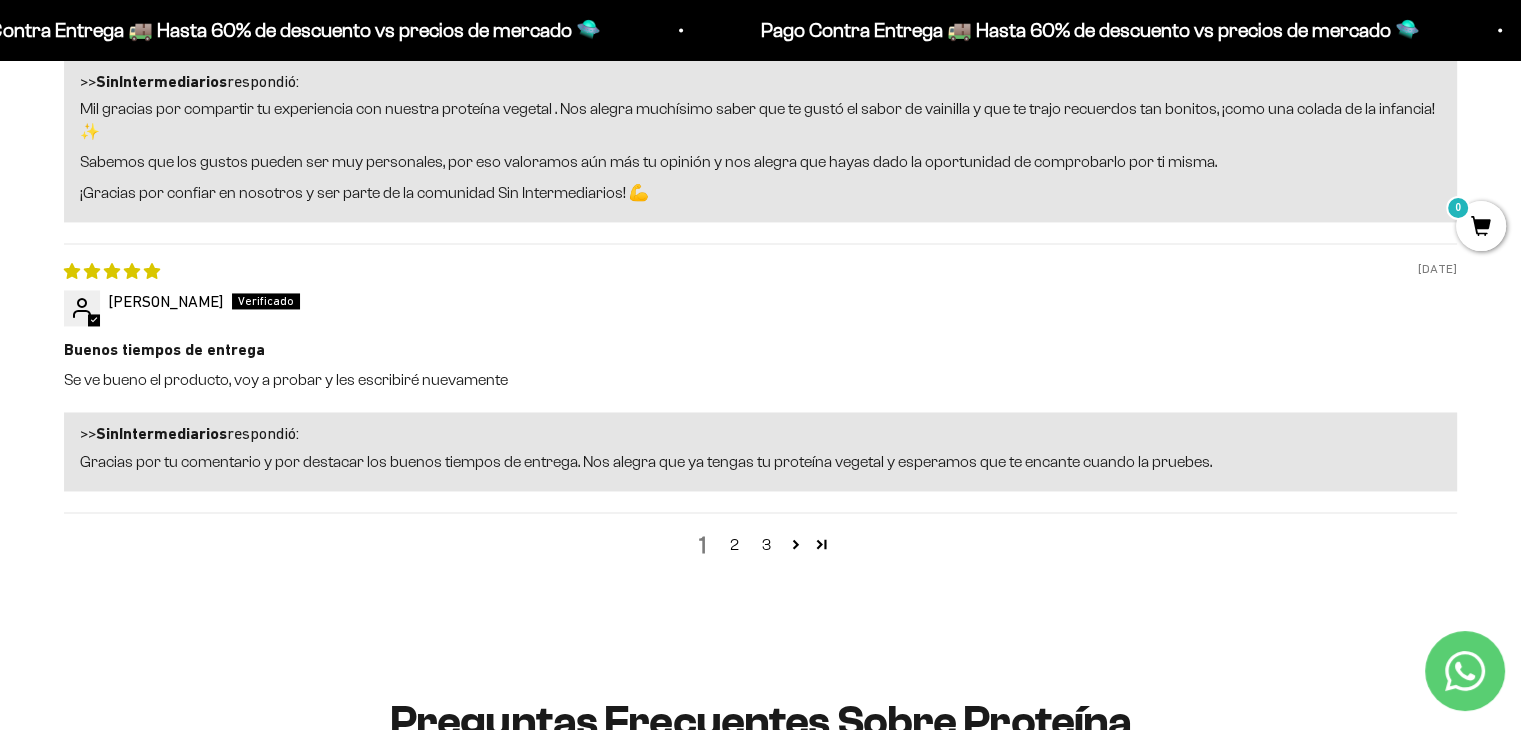 scroll, scrollTop: 3072, scrollLeft: 0, axis: vertical 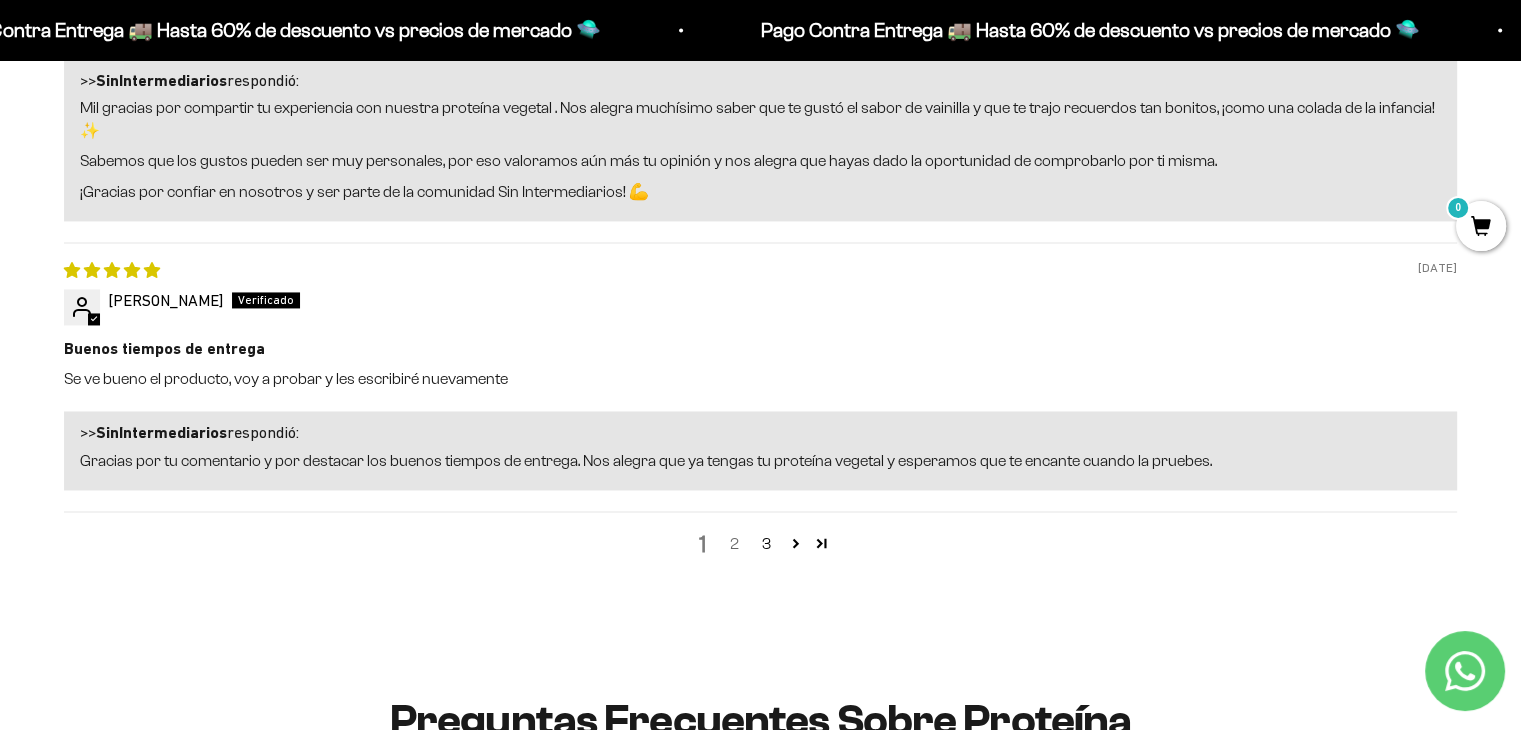 click on "2" at bounding box center (735, 544) 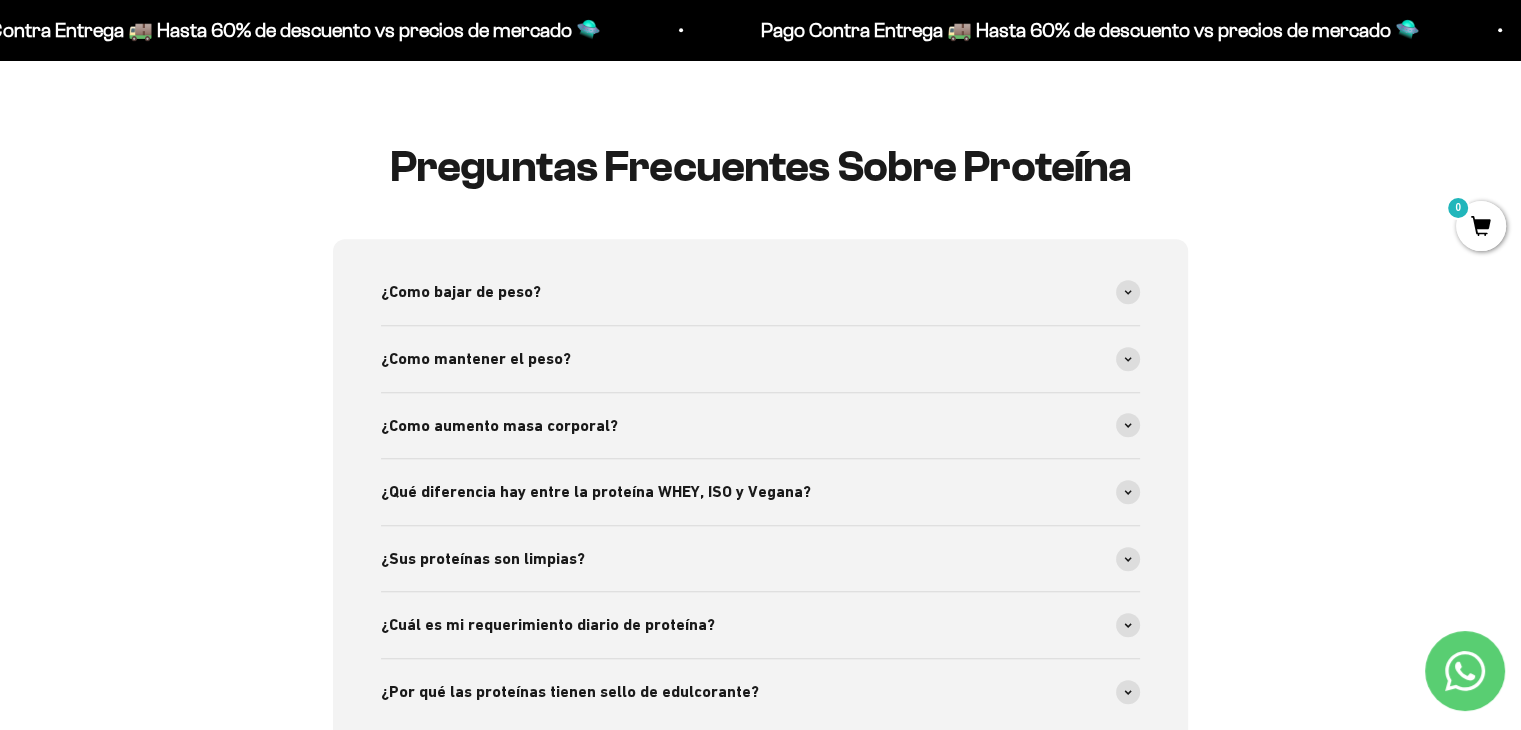 scroll, scrollTop: 2003, scrollLeft: 0, axis: vertical 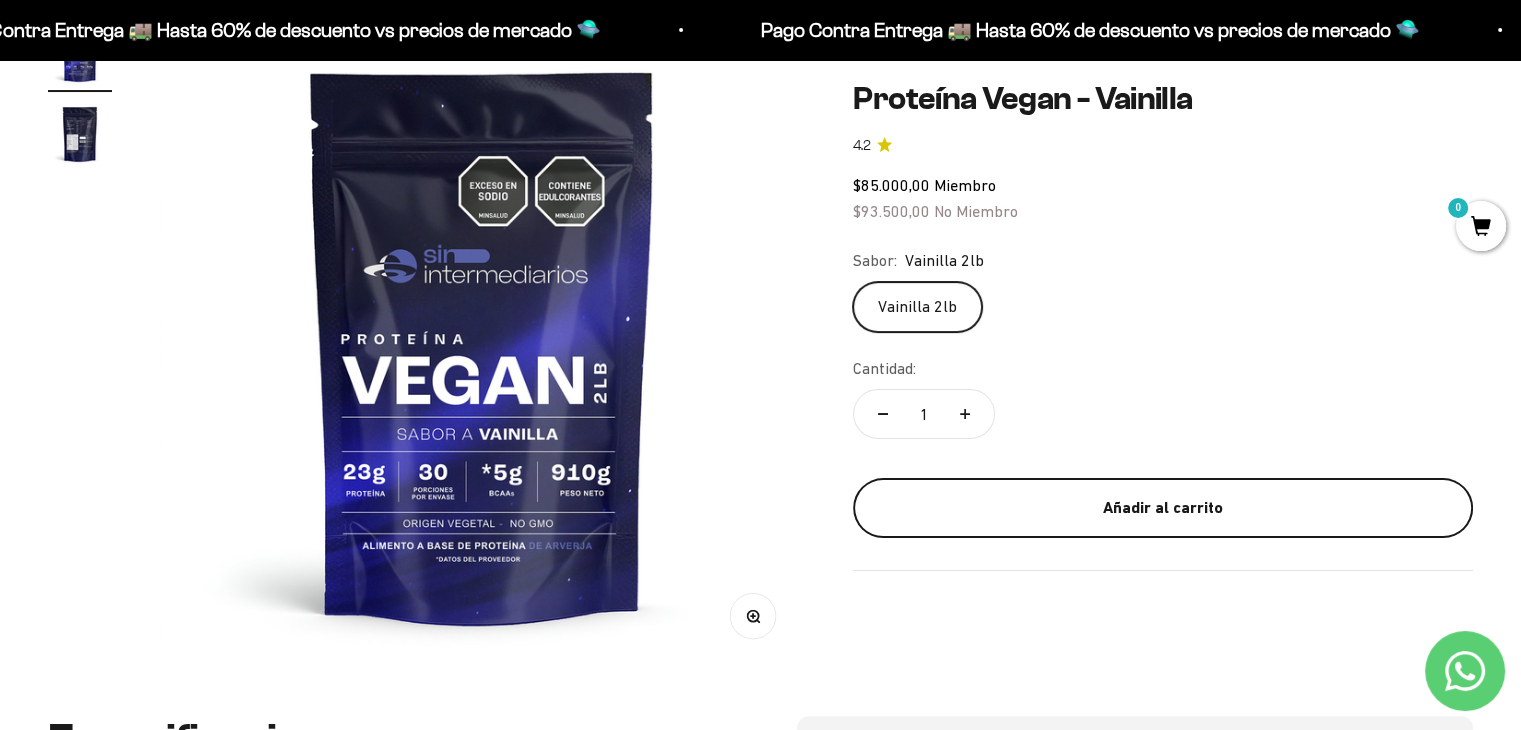 click on "Añadir al carrito" at bounding box center [1163, 508] 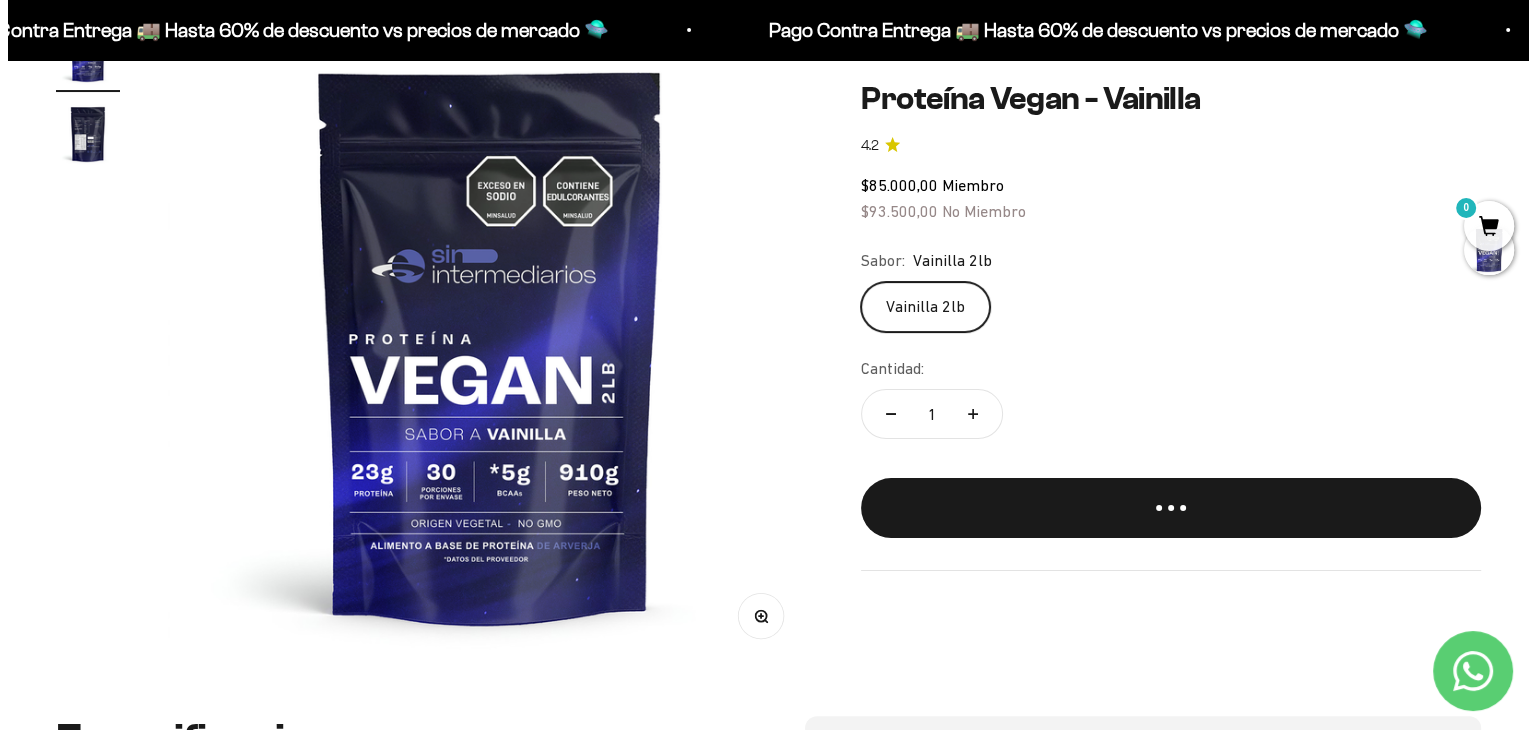 scroll, scrollTop: 0, scrollLeft: 0, axis: both 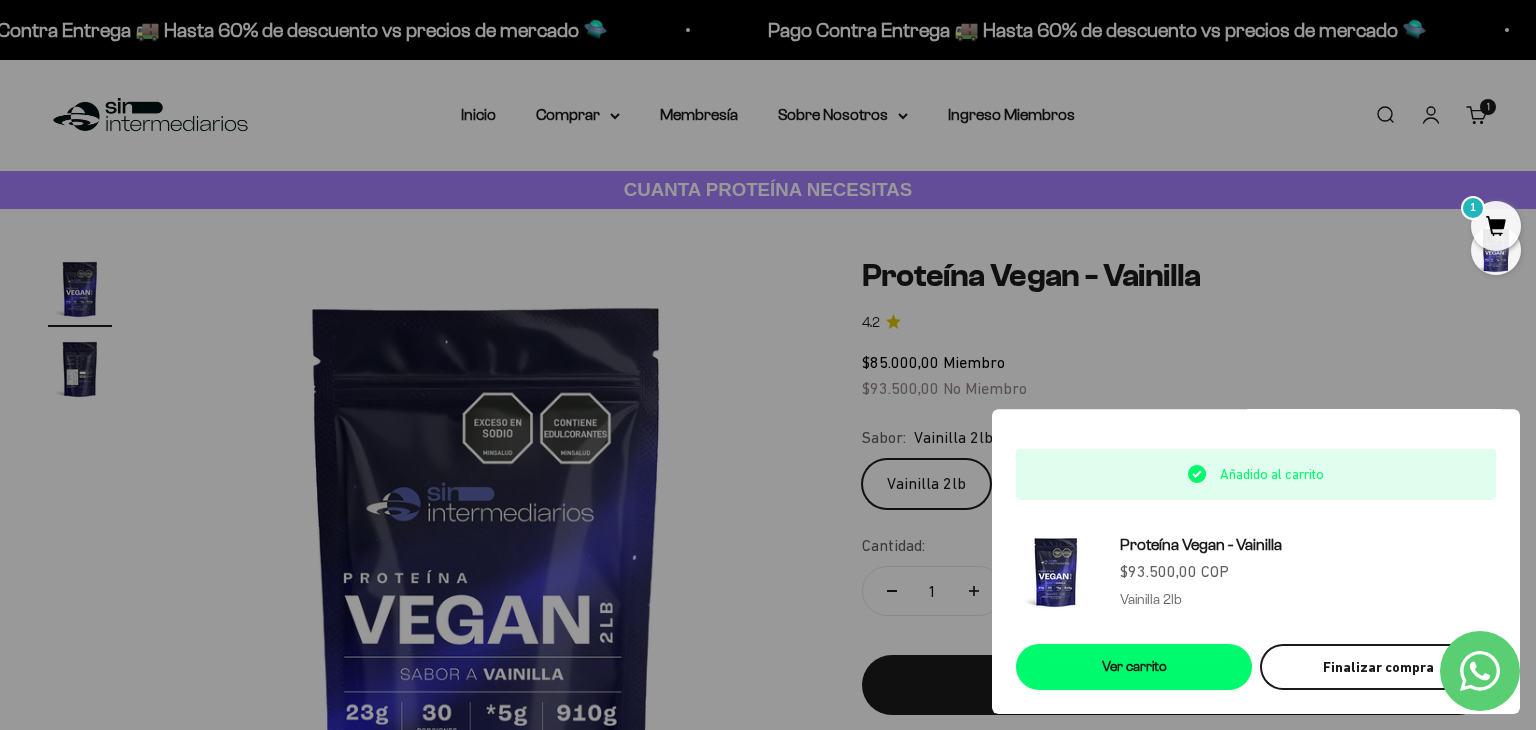 click on "Finalizar compra" at bounding box center (1378, 667) 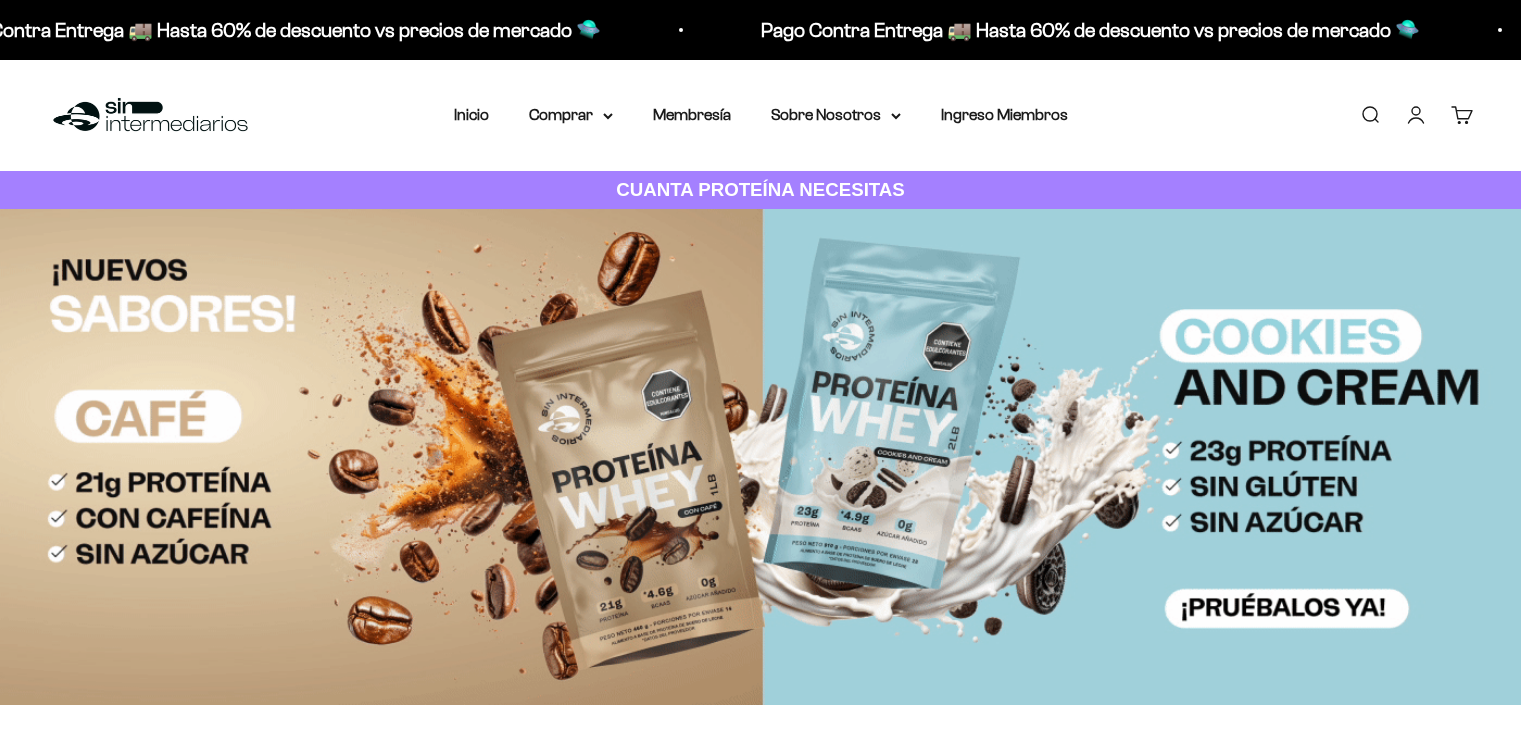 scroll, scrollTop: 0, scrollLeft: 0, axis: both 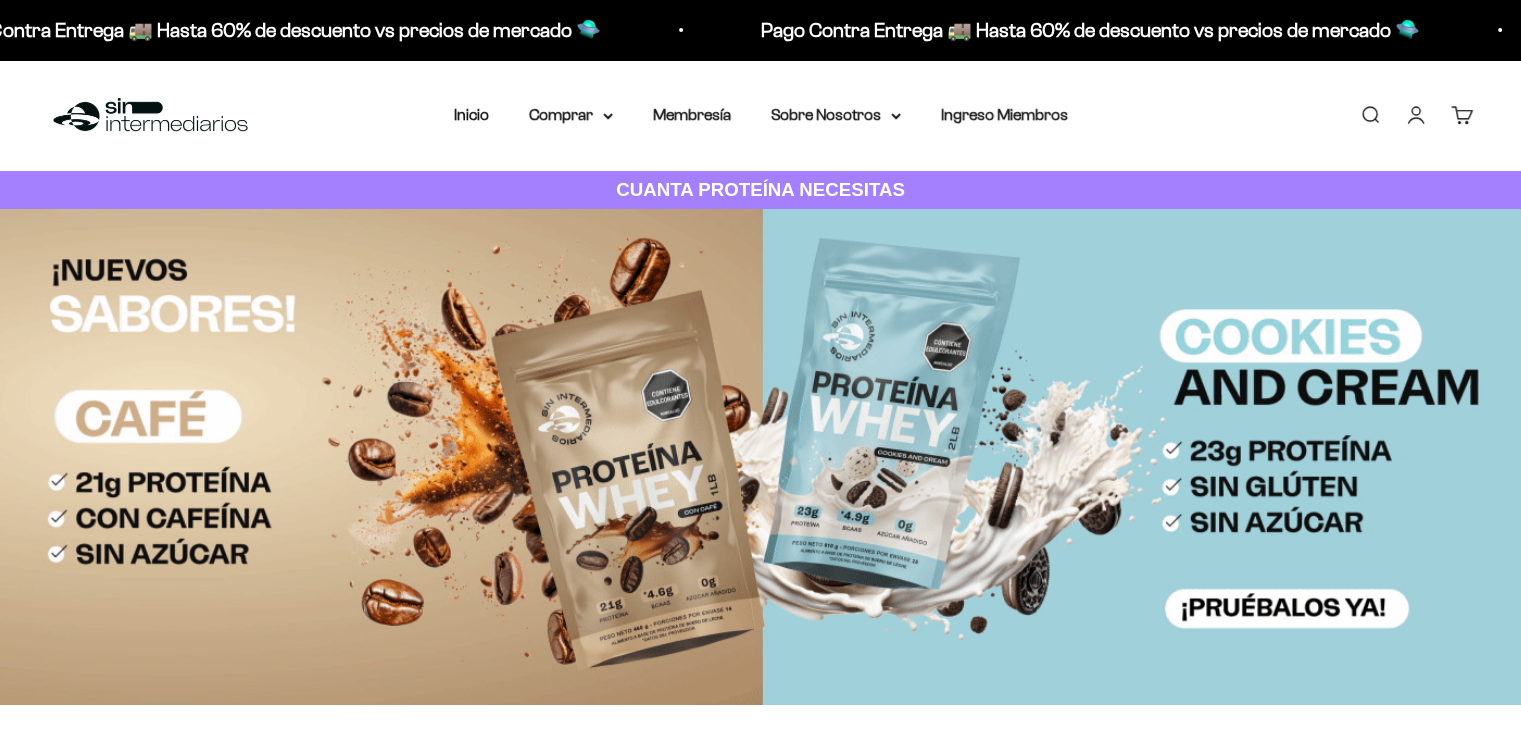 click on "Inicio" at bounding box center [471, 114] 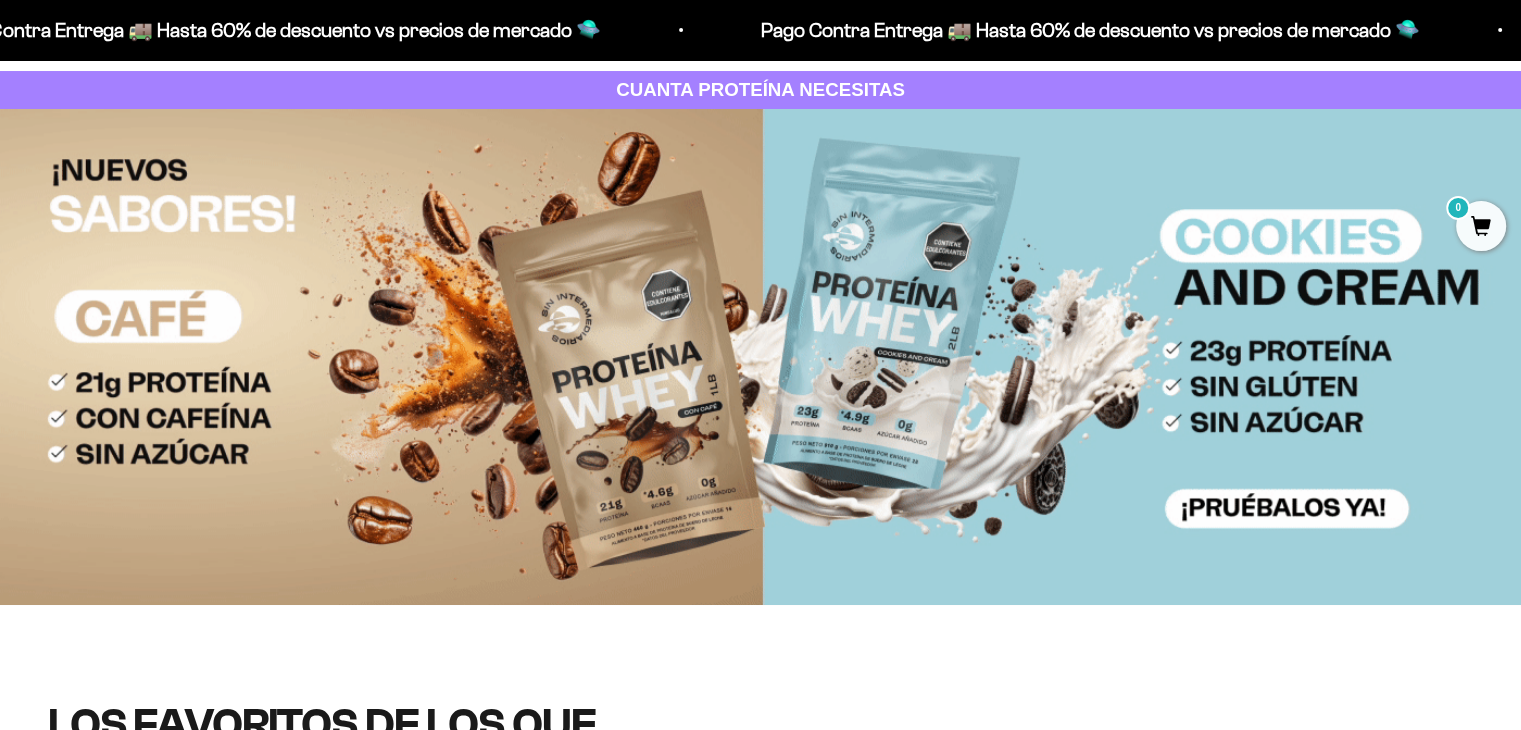 scroll, scrollTop: 0, scrollLeft: 0, axis: both 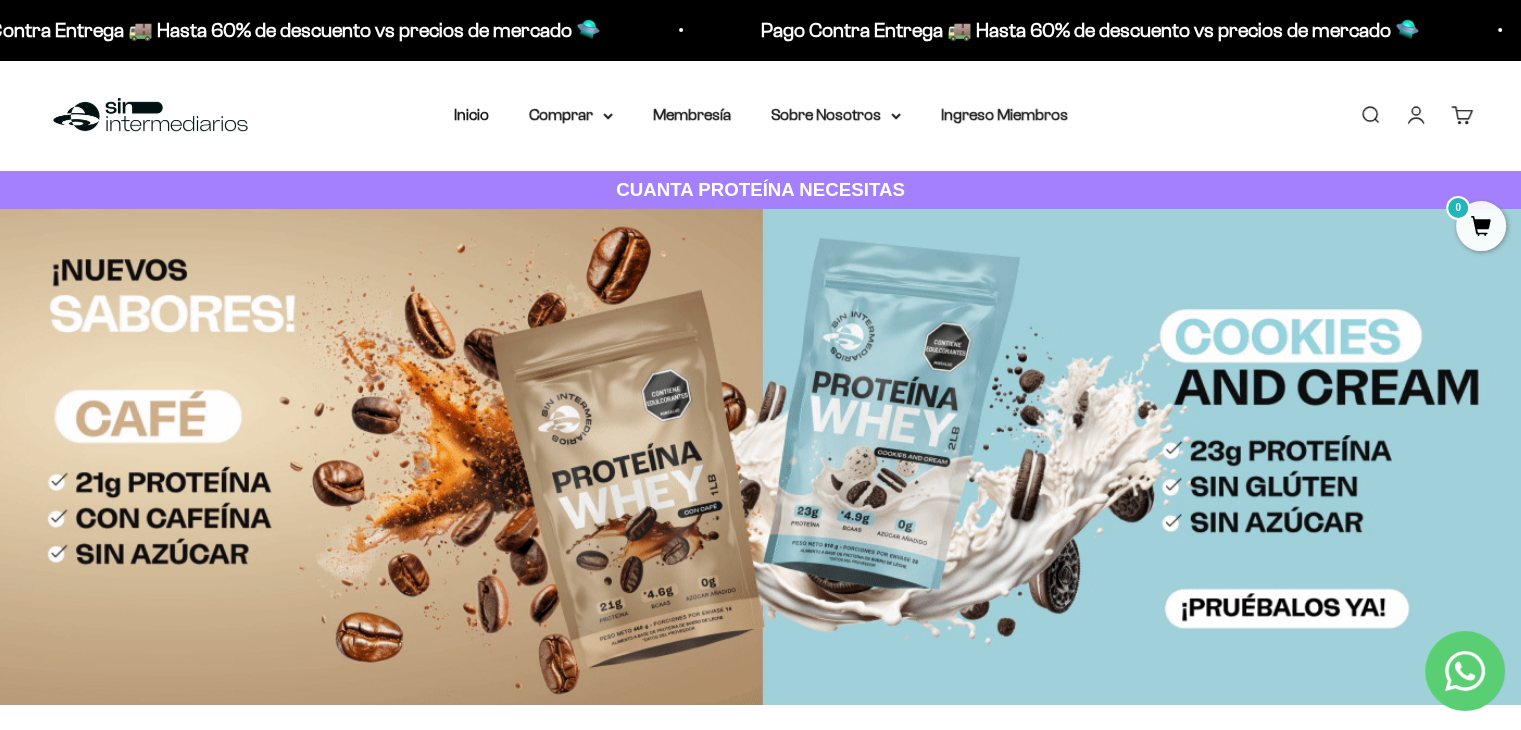 click on "Cuenta" at bounding box center [1416, 115] 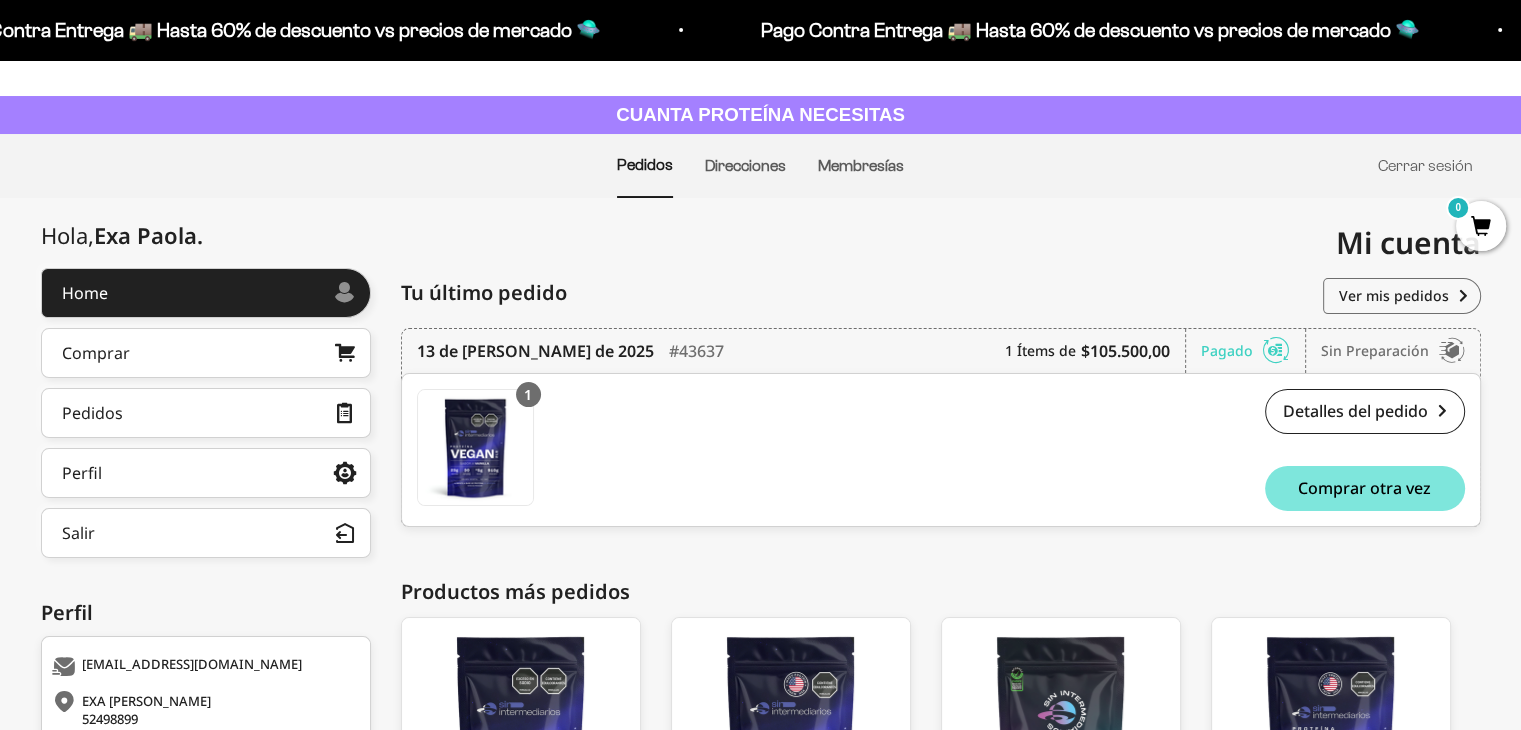 scroll, scrollTop: 74, scrollLeft: 0, axis: vertical 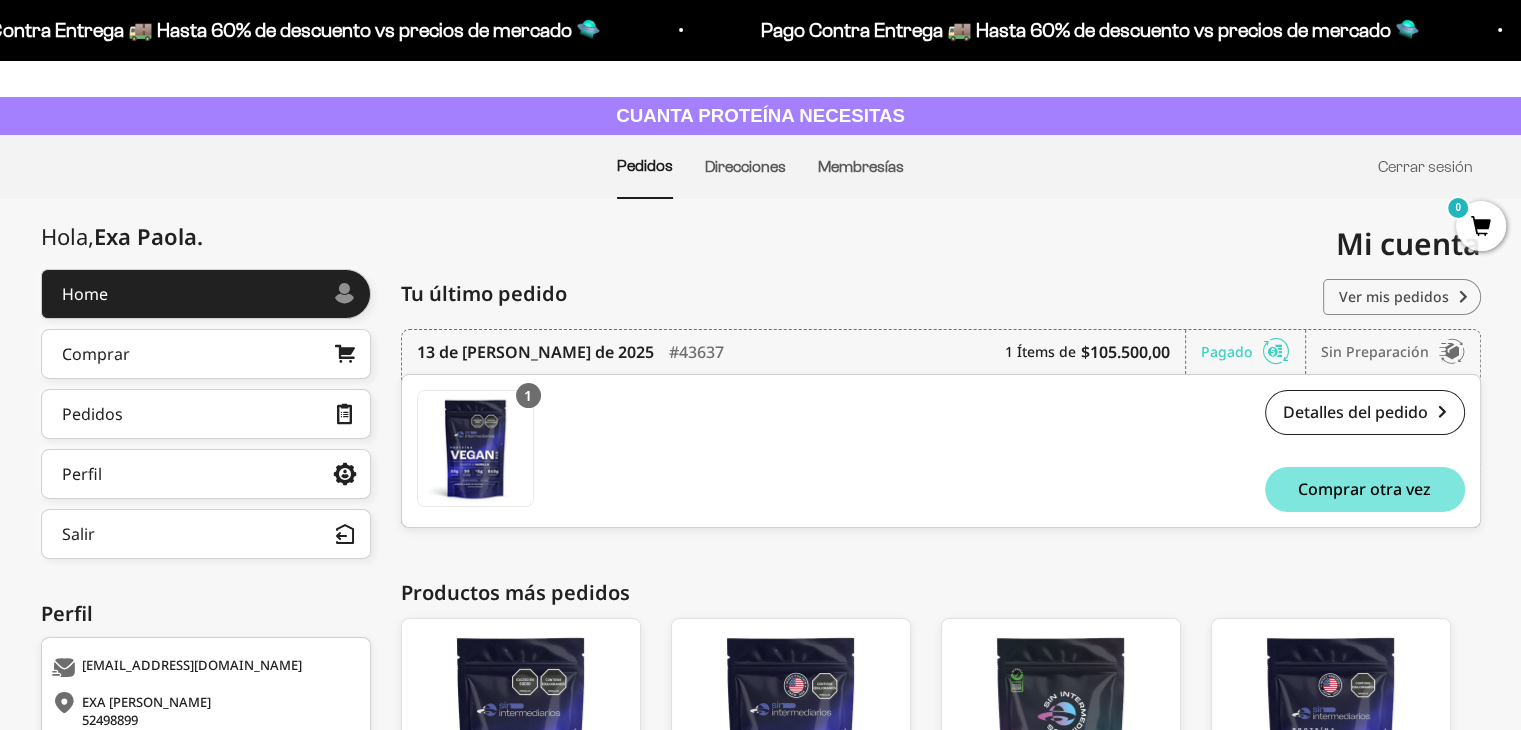 click on "Ver mis pedidos" at bounding box center (1402, 297) 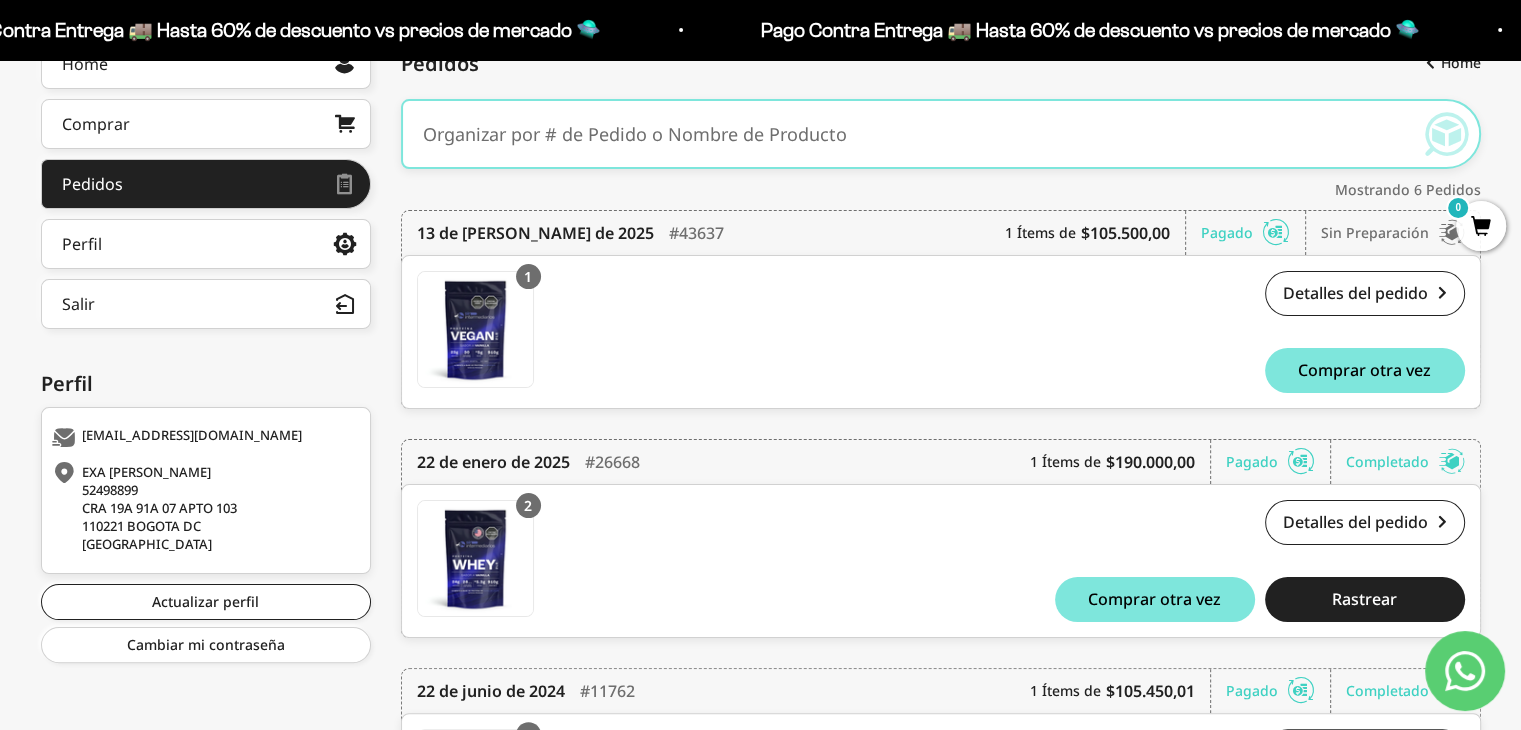 scroll, scrollTop: 296, scrollLeft: 0, axis: vertical 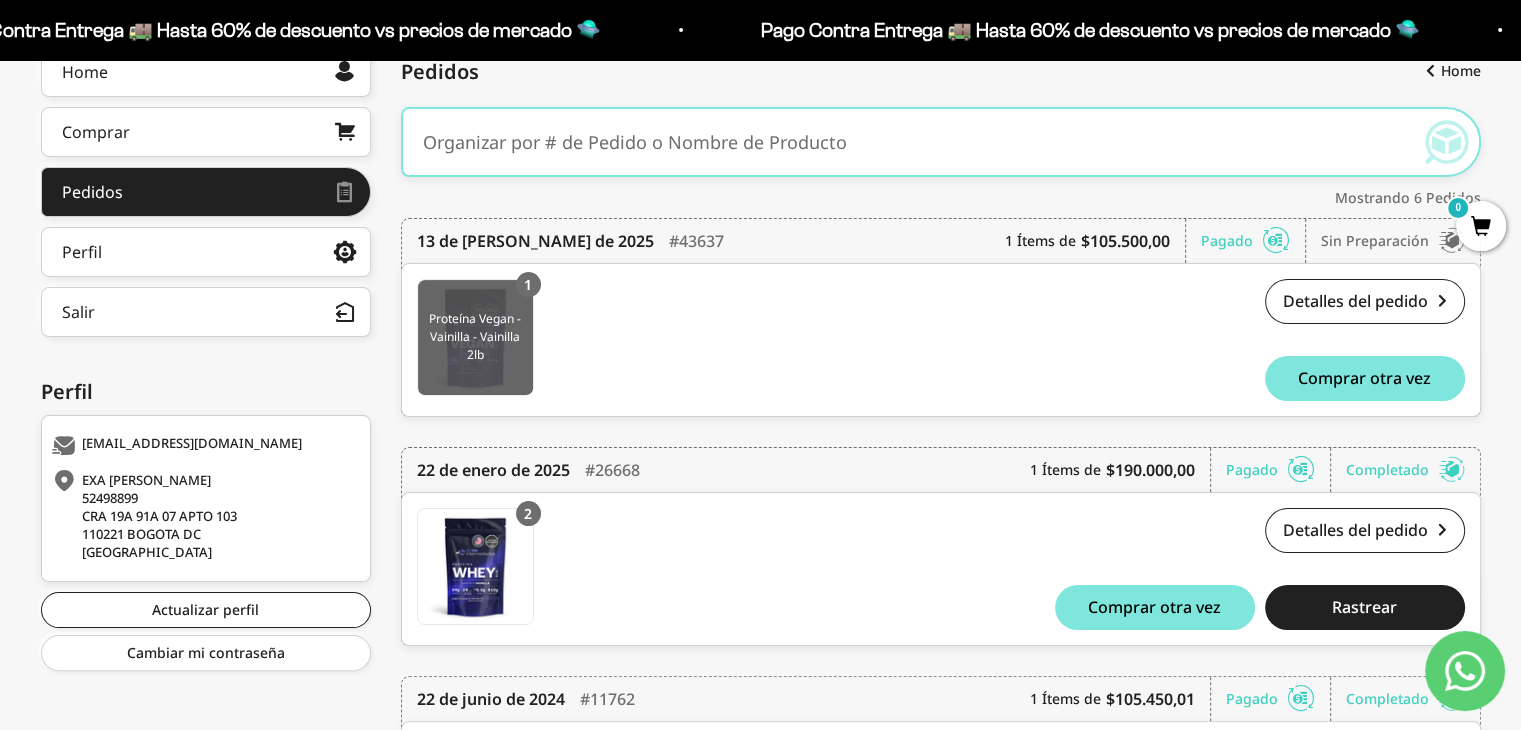 click at bounding box center (475, 337) 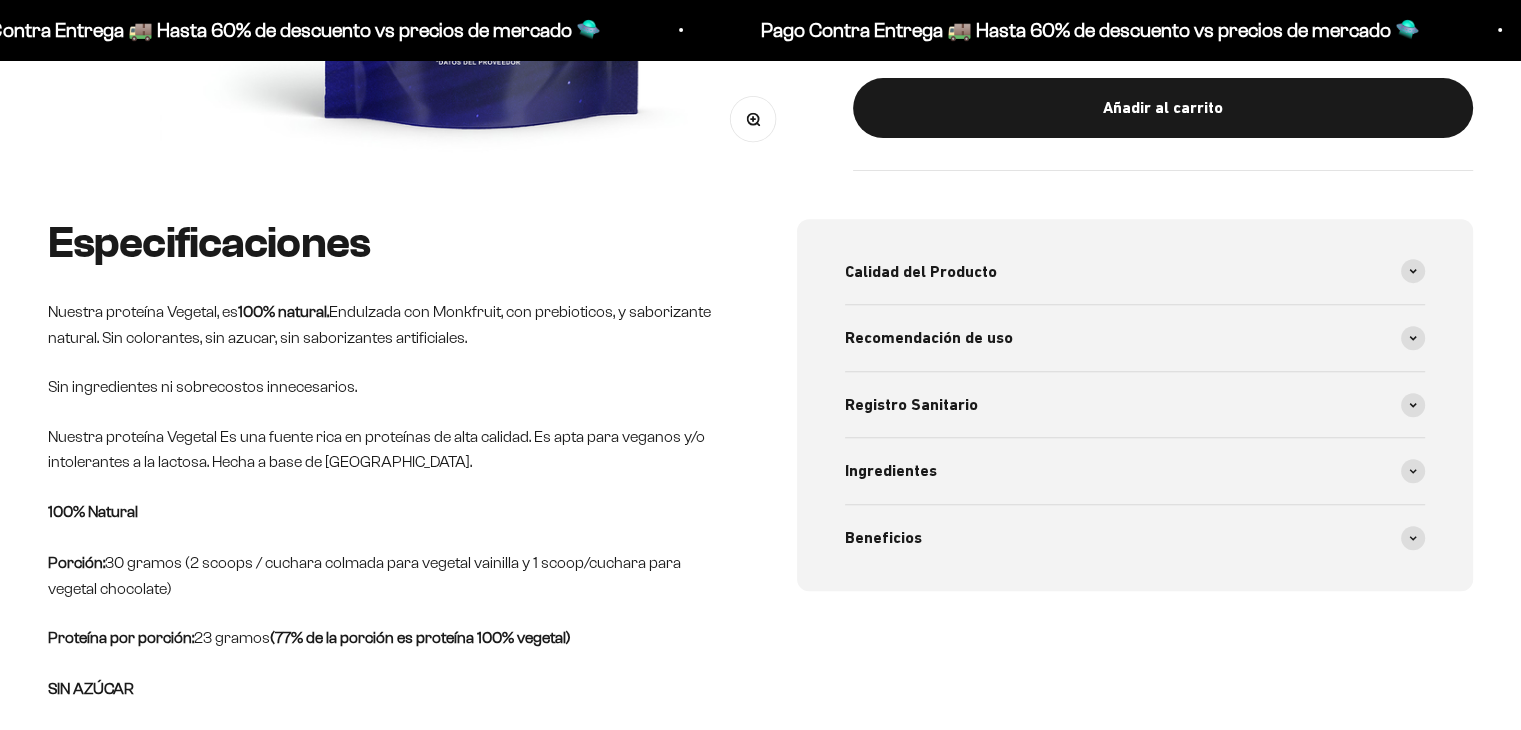 scroll, scrollTop: 898, scrollLeft: 0, axis: vertical 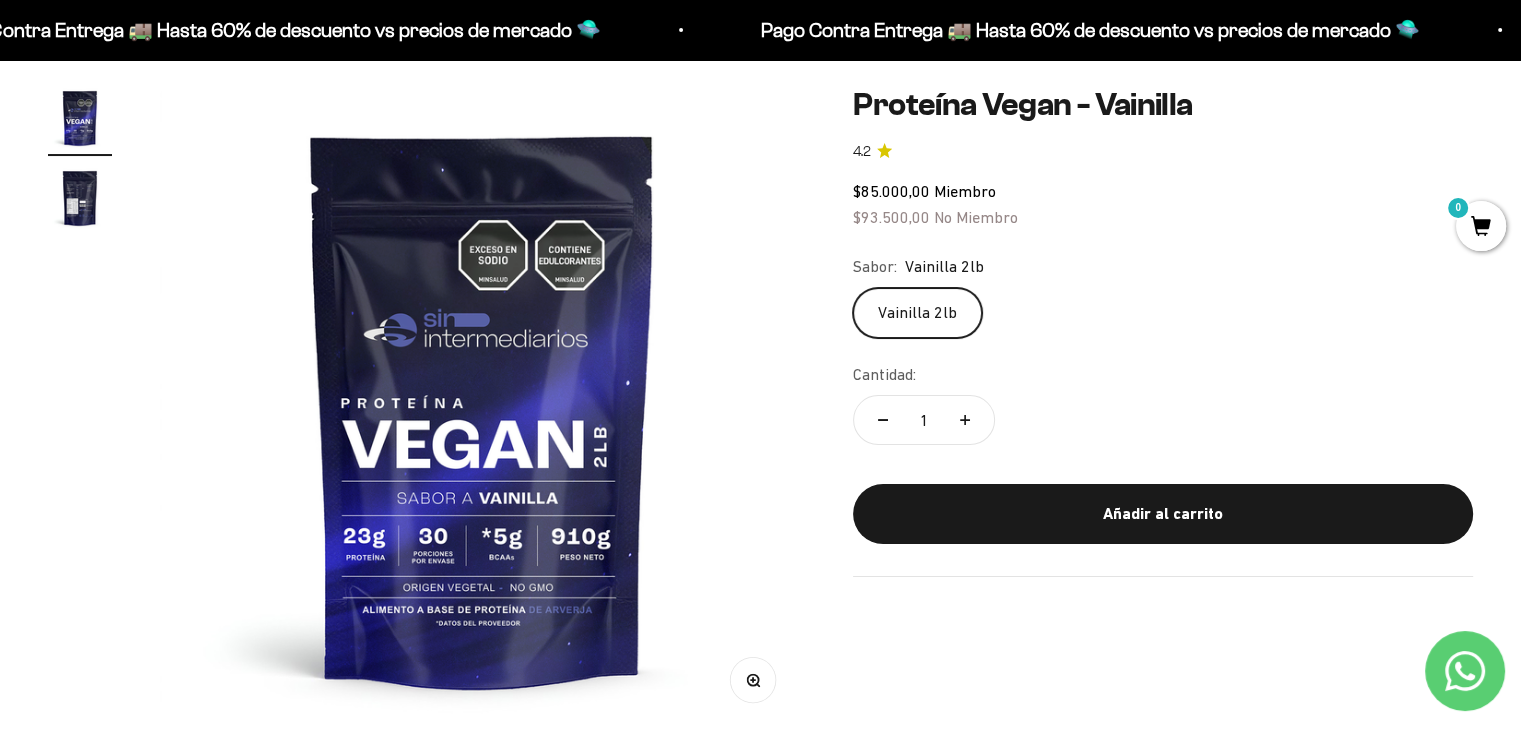 click at bounding box center [80, 198] 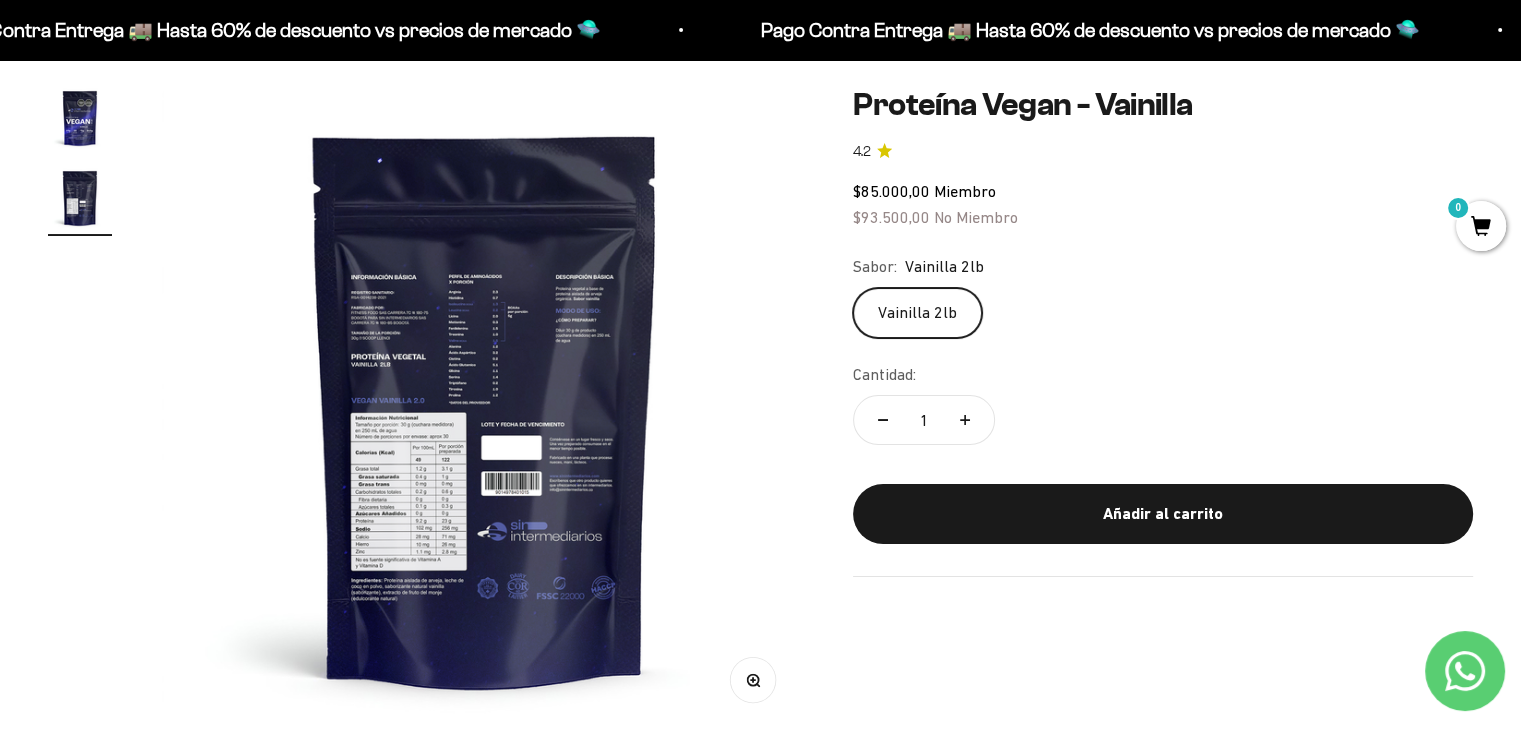 scroll, scrollTop: 0, scrollLeft: 668, axis: horizontal 